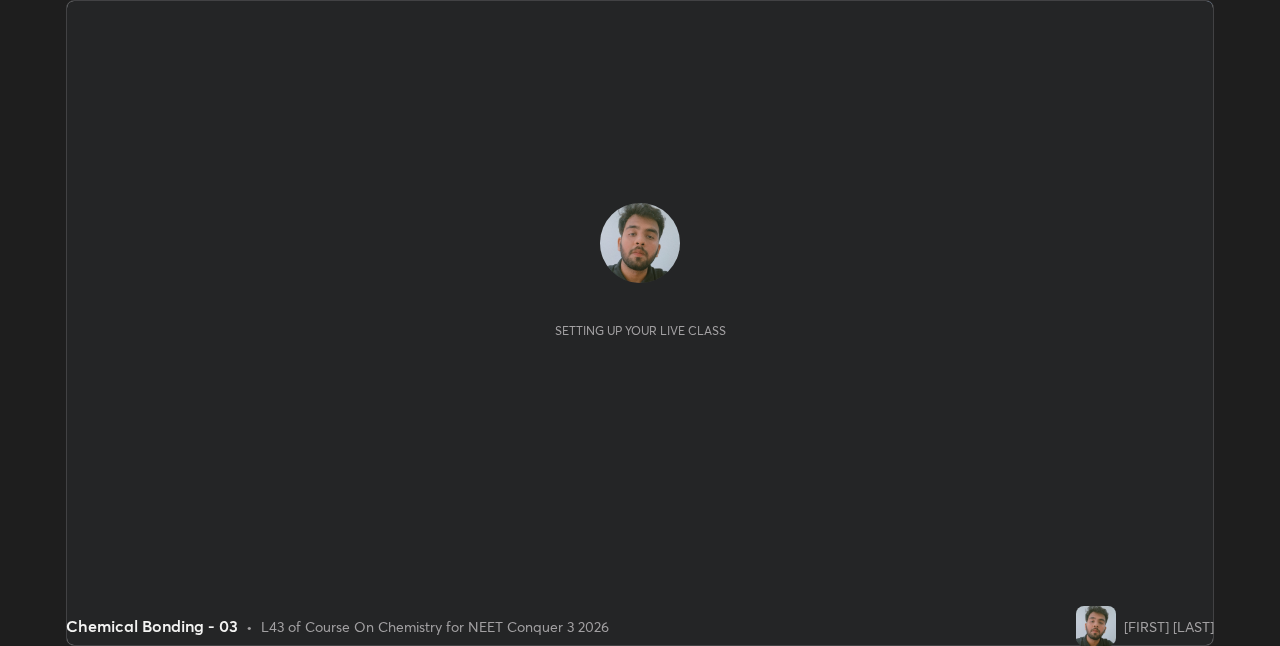 scroll, scrollTop: 0, scrollLeft: 0, axis: both 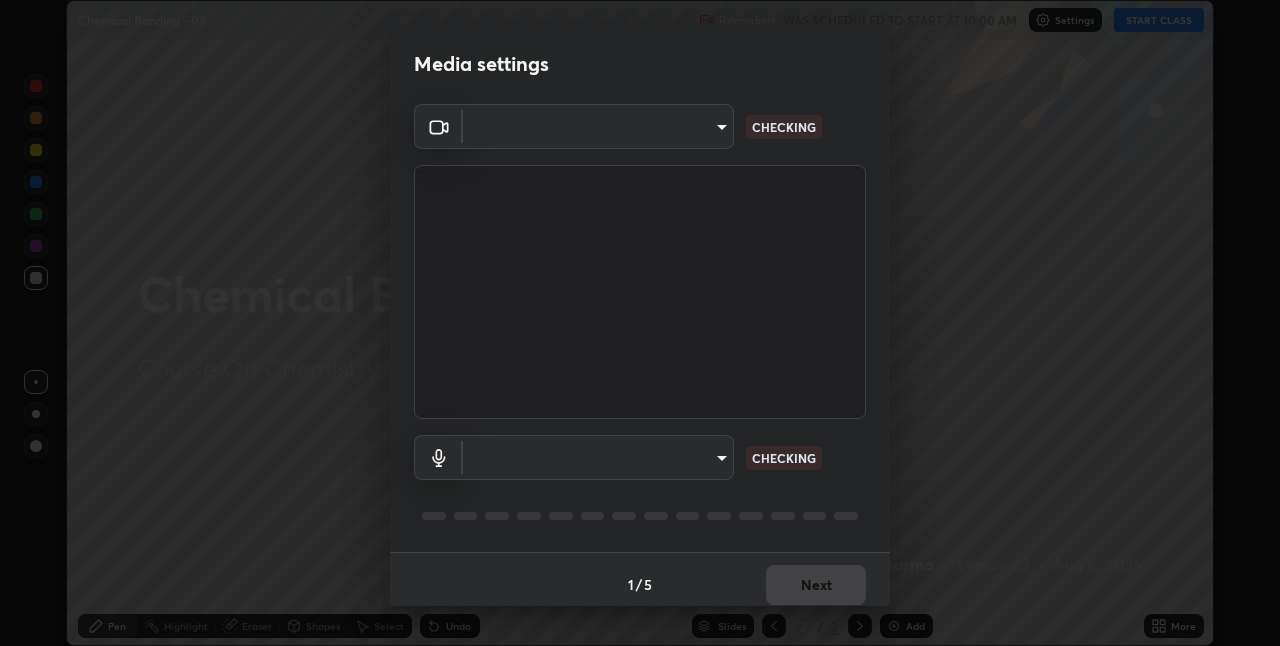 type on "bc685aeedd285d7db1af28b48484641fa4278282599c71468c92a44d82825933" 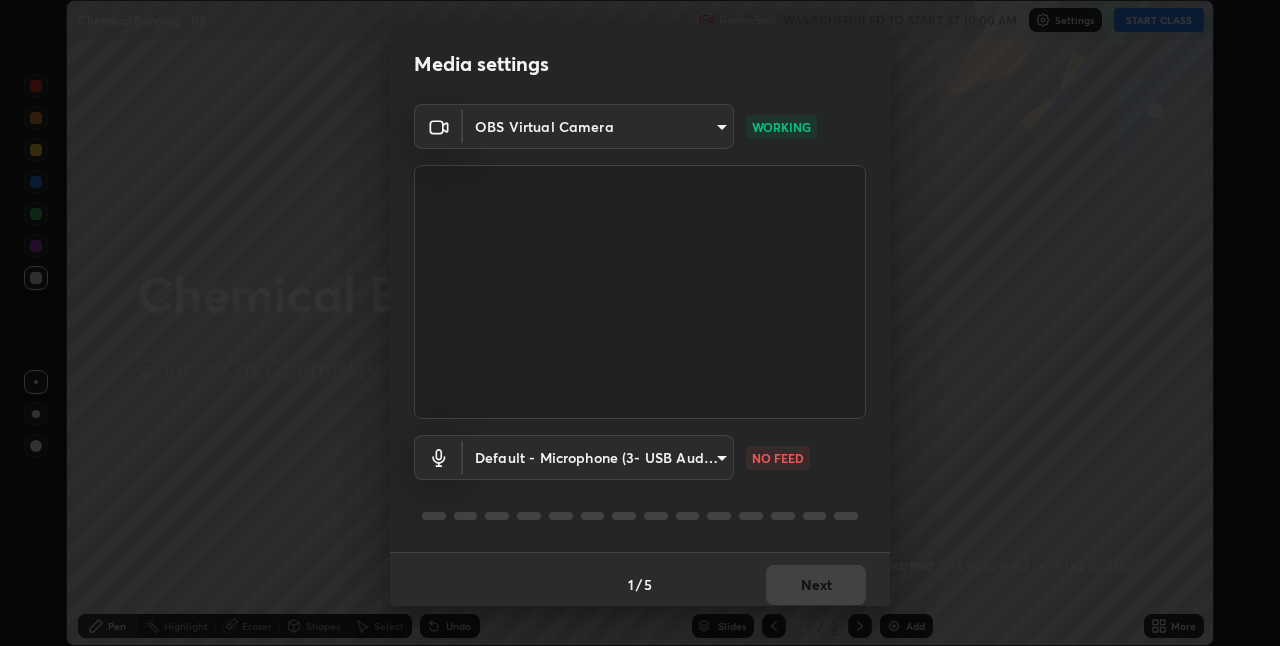 click on "Erase all Chemical Bonding - 03 Recording WAS SCHEDULED TO START AT  10:00 AM Settings START CLASS Setting up your live class Chemical Bonding - 03 • L43 of Course On Chemistry for NEET Conquer 3 2026 [FIRST] [LAST] Pen Highlight Eraser Shapes Select Undo Slides 2 / 2 Add More No doubts shared Encourage your learners to ask a doubt for better clarity Report an issue Reason for reporting Buffering Chat not working Audio - Video sync issue Educator video quality low ​ Attach an image Report Media settings OBS Virtual Camera bc685aeedd285d7db1af28b48484641fa4278282599c71468c92a44d82825933 WORKING Default - Microphone (3- USB Audio Device) default NO FEED 1 / 5 Next" at bounding box center (640, 323) 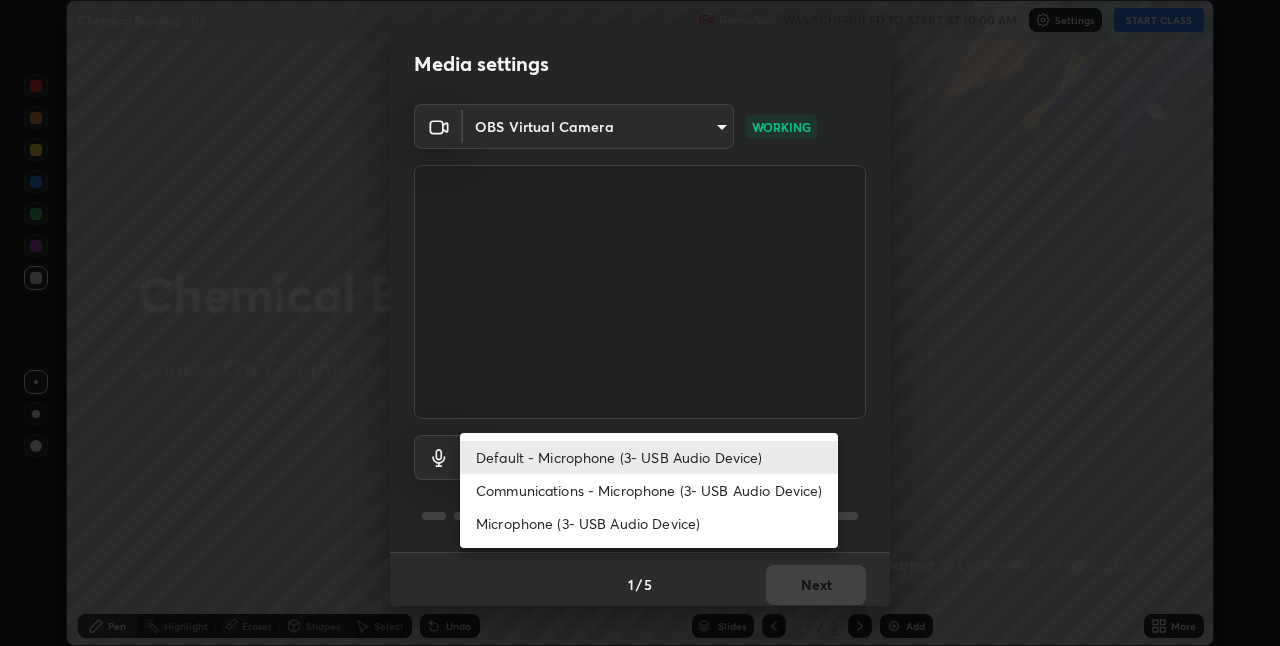 click on "Communications - Microphone (3- USB Audio Device)" at bounding box center [649, 490] 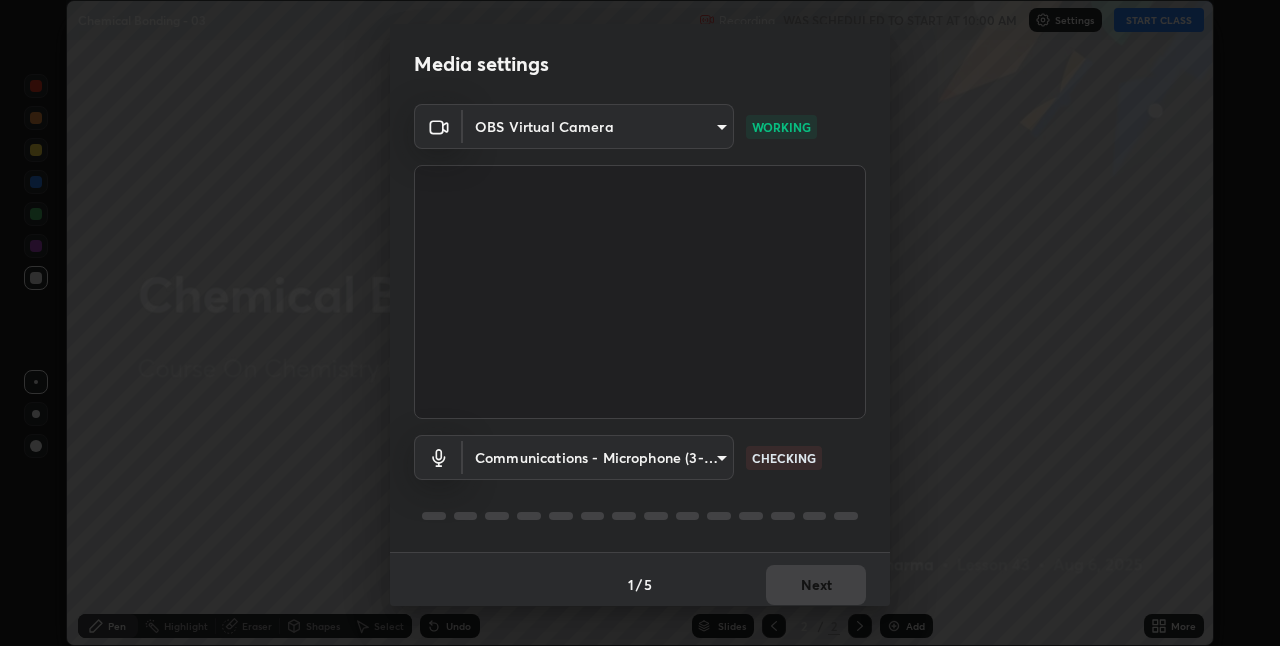 click on "Erase all Chemical Bonding - 03 Recording WAS SCHEDULED TO START AT  10:00 AM Settings START CLASS Setting up your live class Chemical Bonding - 03 • L43 of Course On Chemistry for NEET Conquer 3 2026 [FIRST] [LAST] Pen Highlight Eraser Shapes Select Undo Slides 2 / 2 Add More No doubts shared Encourage your learners to ask a doubt for better clarity Report an issue Reason for reporting Buffering Chat not working Audio - Video sync issue Educator video quality low ​ Attach an image Report Media settings OBS Virtual Camera bc685aeedd285d7db1af28b48484641fa4278282599c71468c92a44d82825933 WORKING Communications - Microphone (3- USB Audio Device) communications CHECKING 1 / 5 Next" at bounding box center [640, 323] 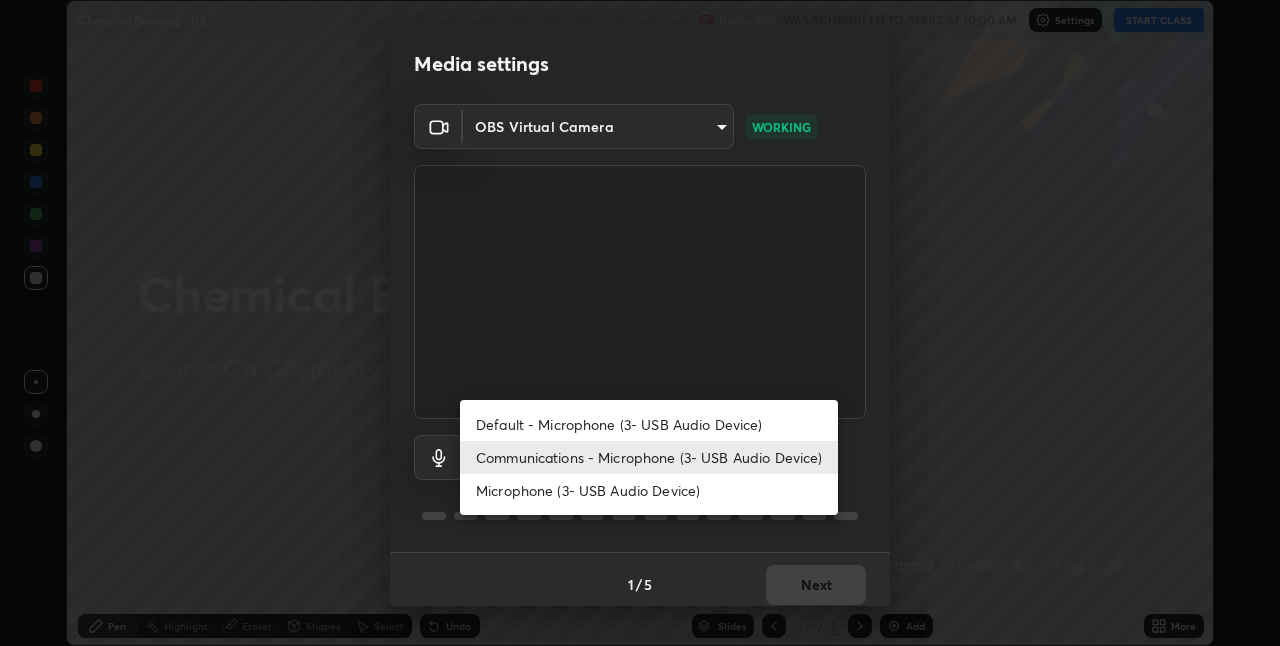 click on "Default - Microphone (3- USB Audio Device)" at bounding box center [649, 424] 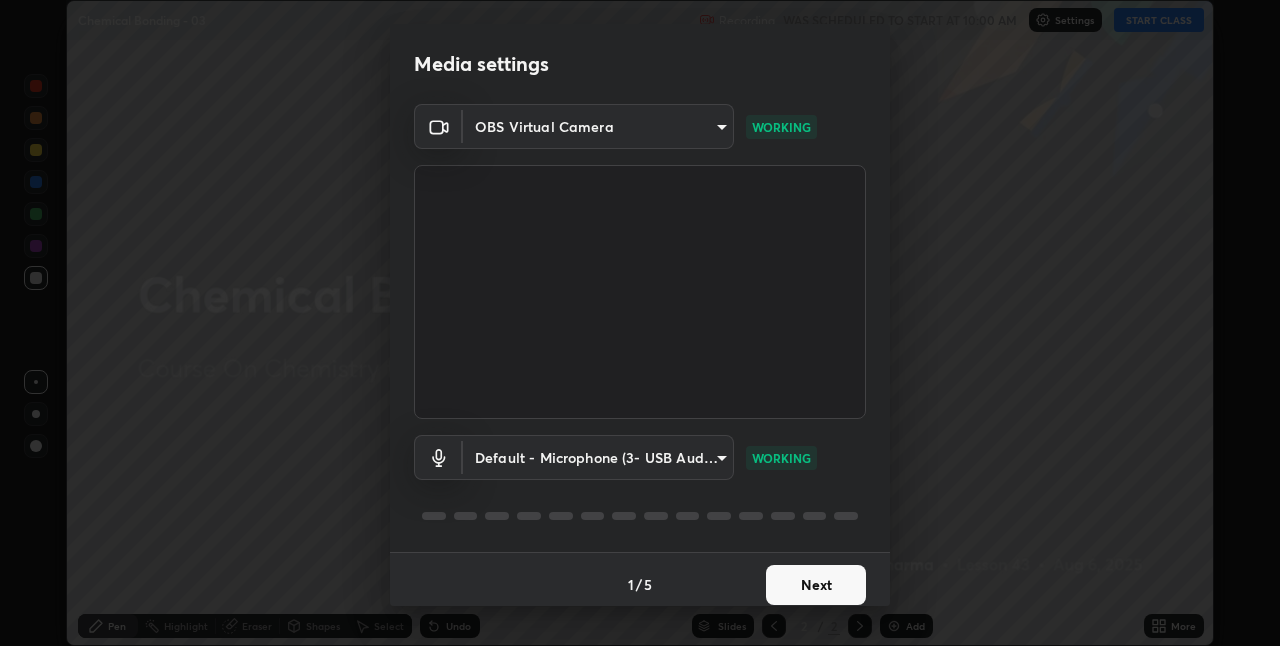 click on "Next" at bounding box center (816, 585) 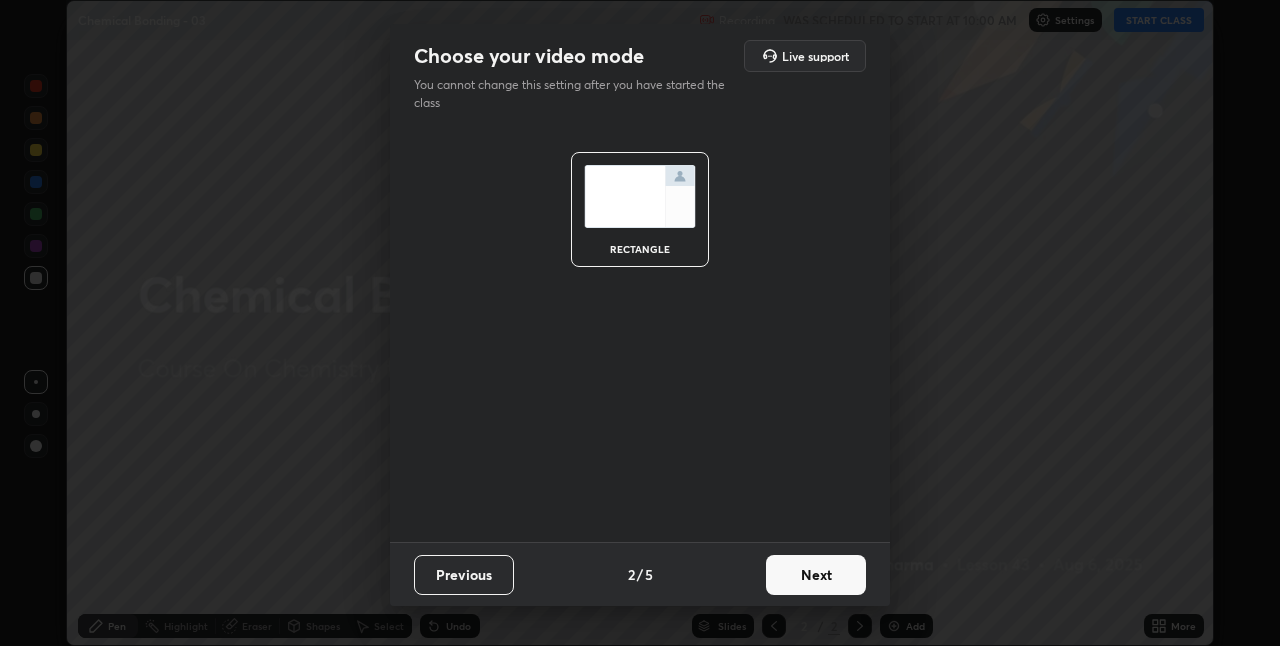 click on "Next" at bounding box center [816, 575] 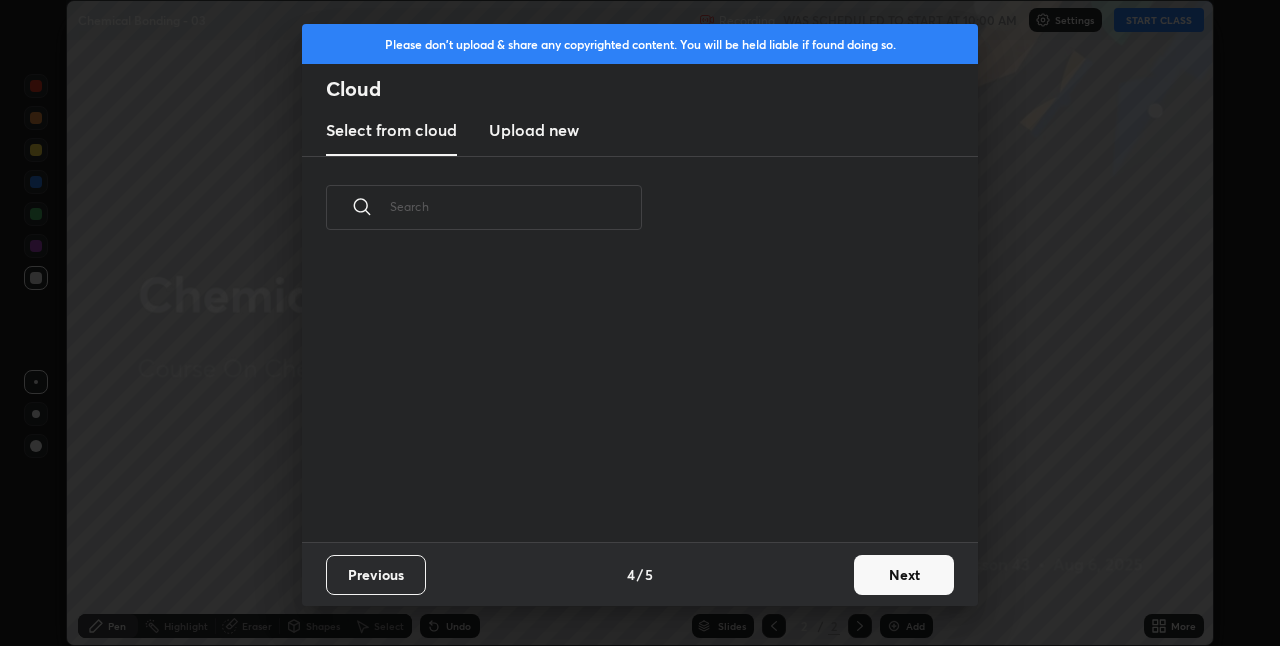 click on "Previous 4 / 5 Next" at bounding box center (640, 574) 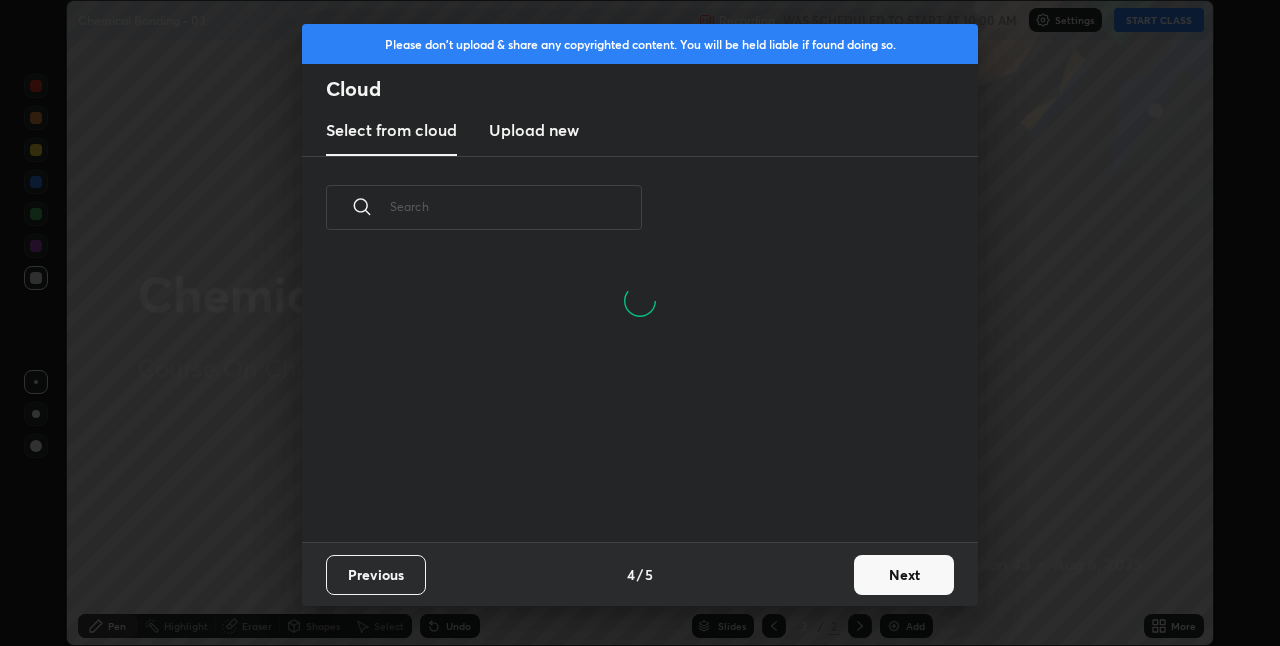 click on "Next" at bounding box center [904, 575] 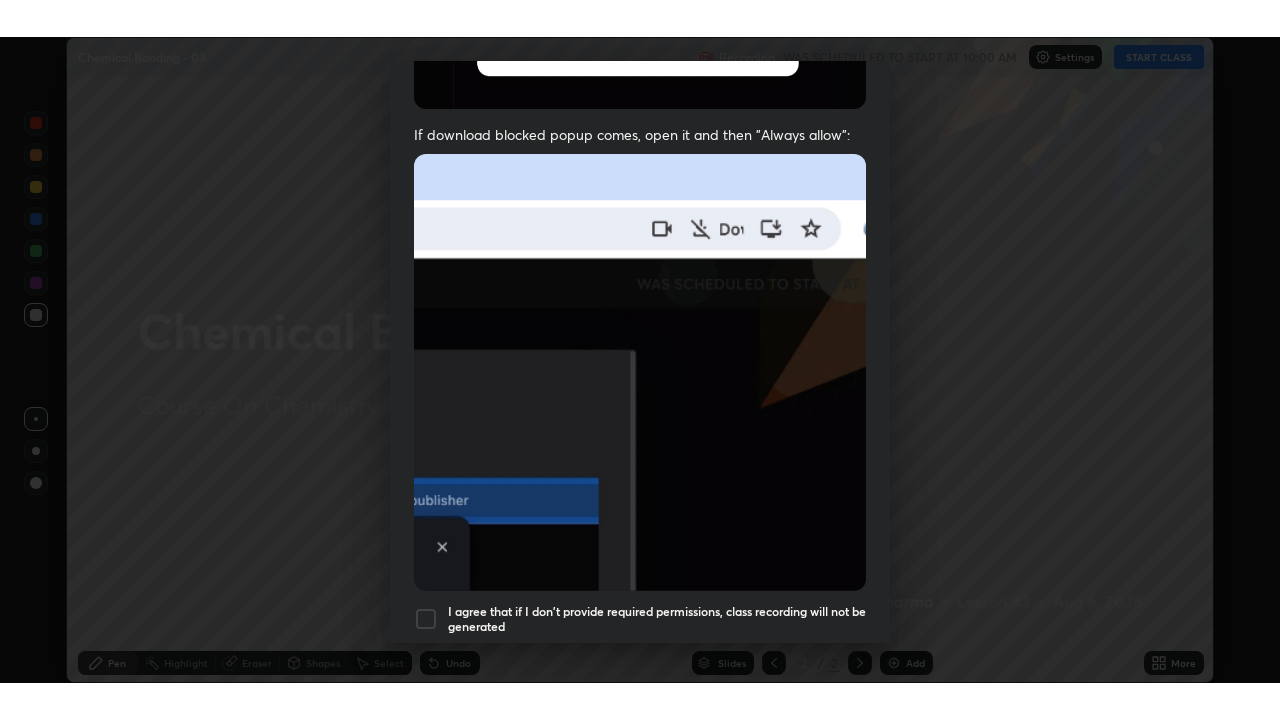 scroll, scrollTop: 418, scrollLeft: 0, axis: vertical 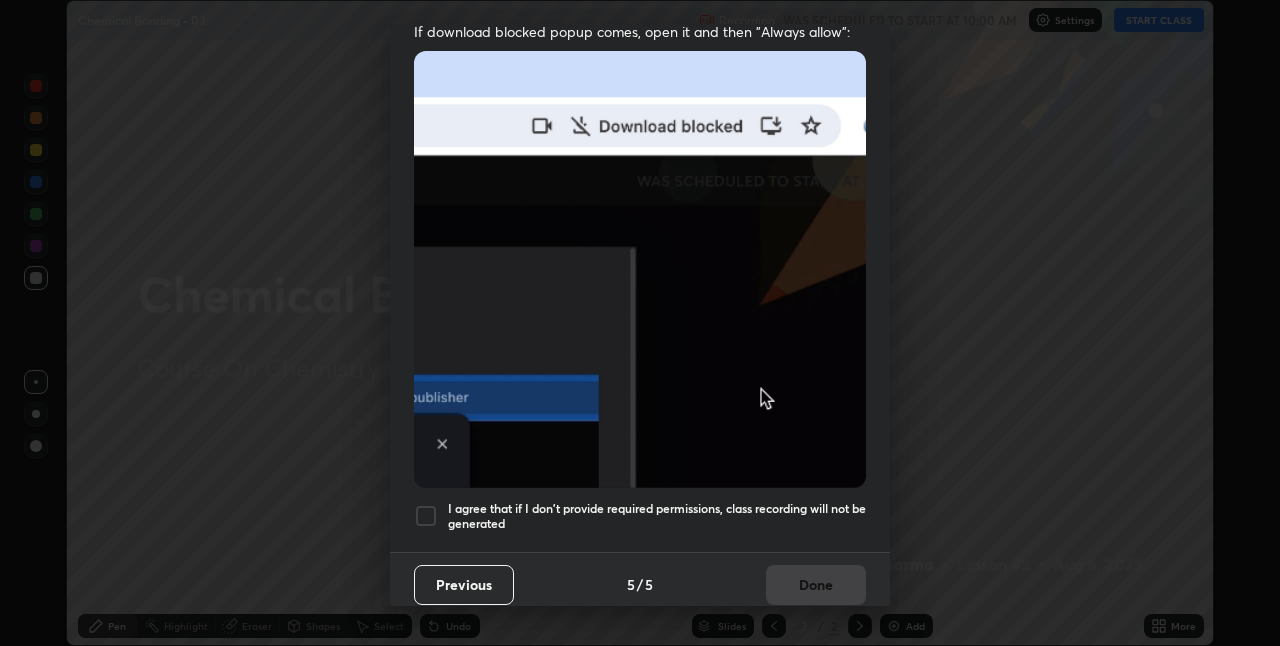 click on "I agree that if I don't provide required permissions, class recording will not be generated" at bounding box center [657, 516] 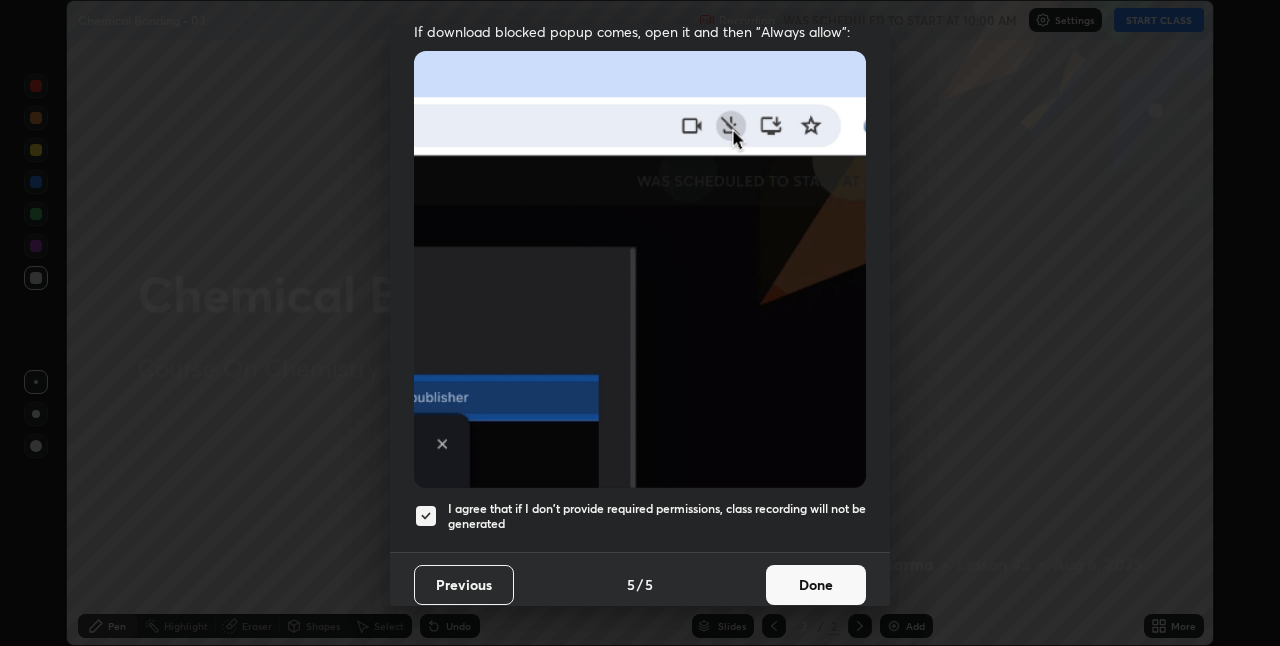 click on "Done" at bounding box center (816, 585) 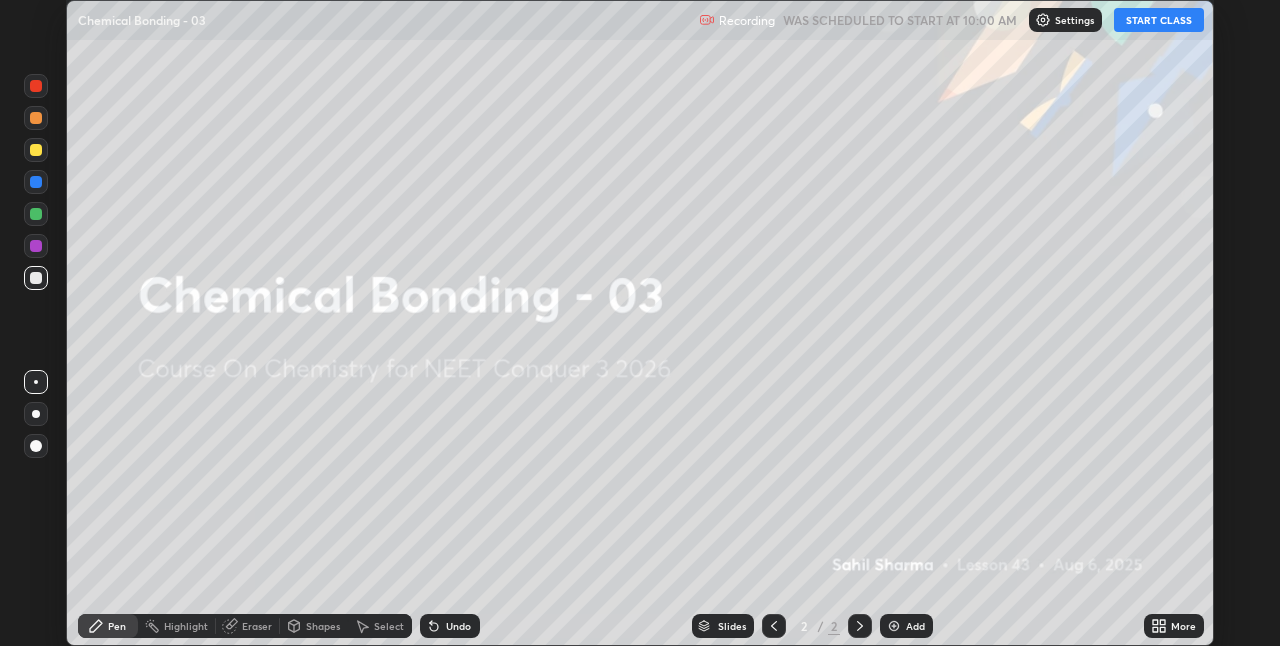 click 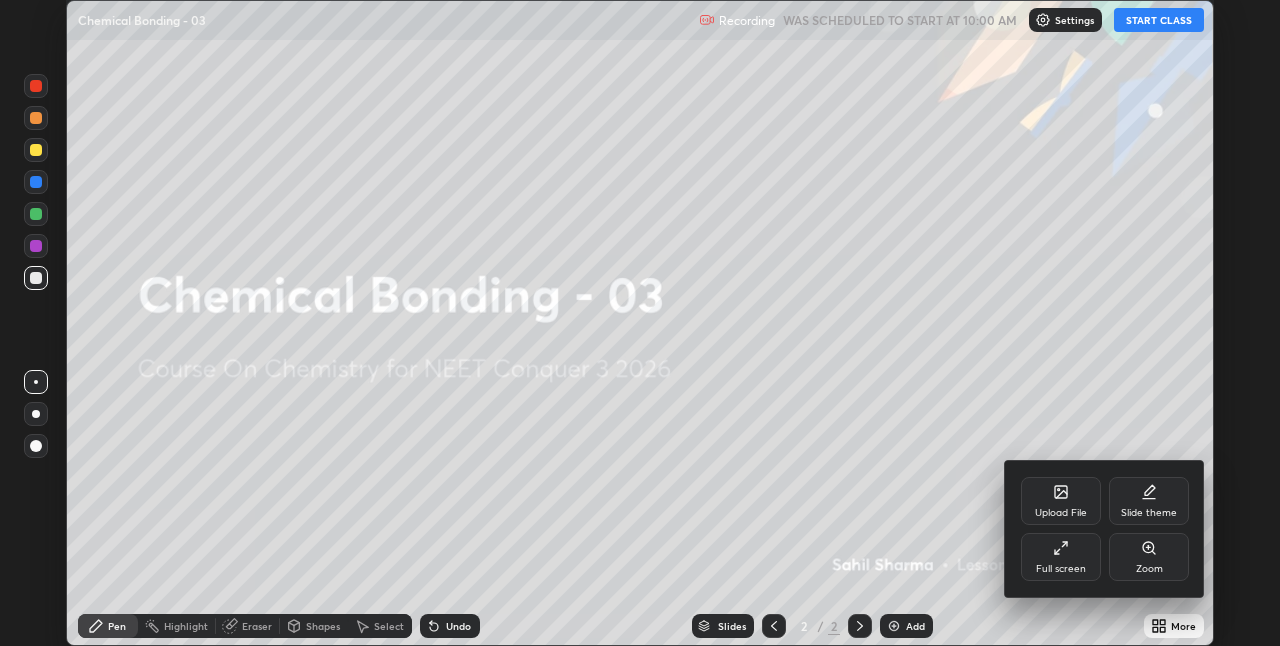 click on "Full screen" at bounding box center [1061, 569] 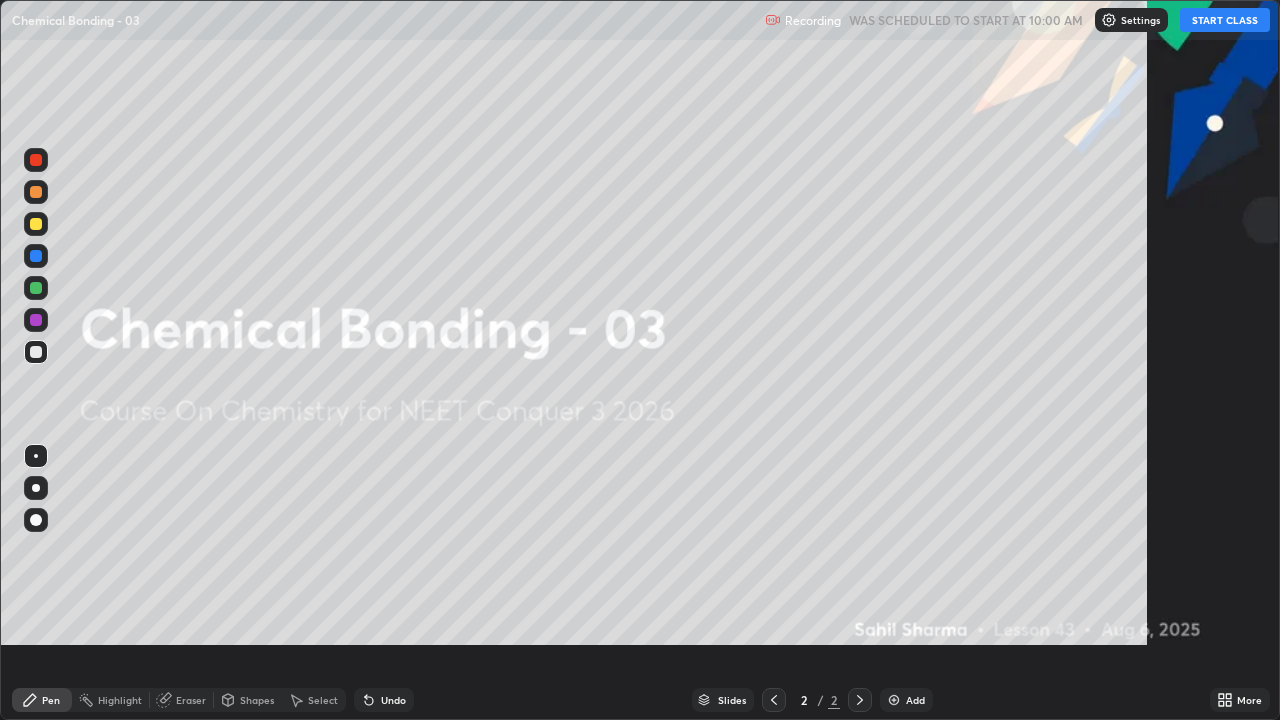 scroll, scrollTop: 99280, scrollLeft: 98720, axis: both 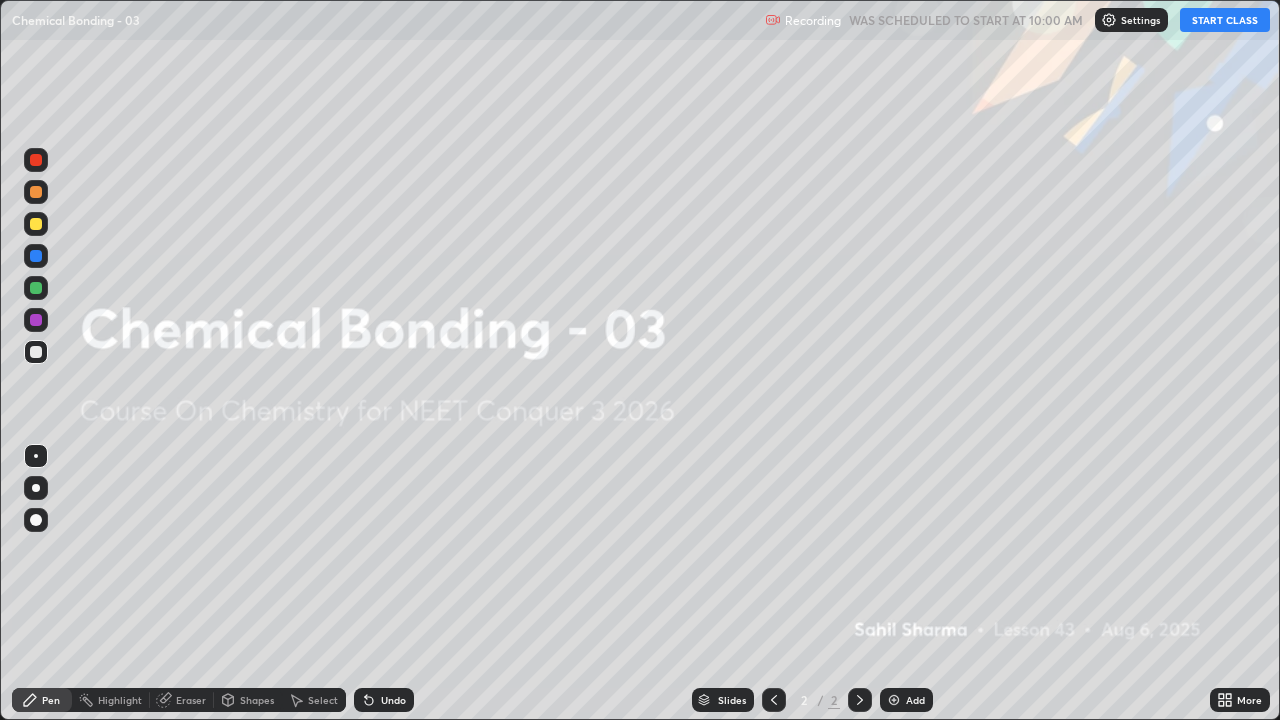 click on "START CLASS" at bounding box center (1225, 20) 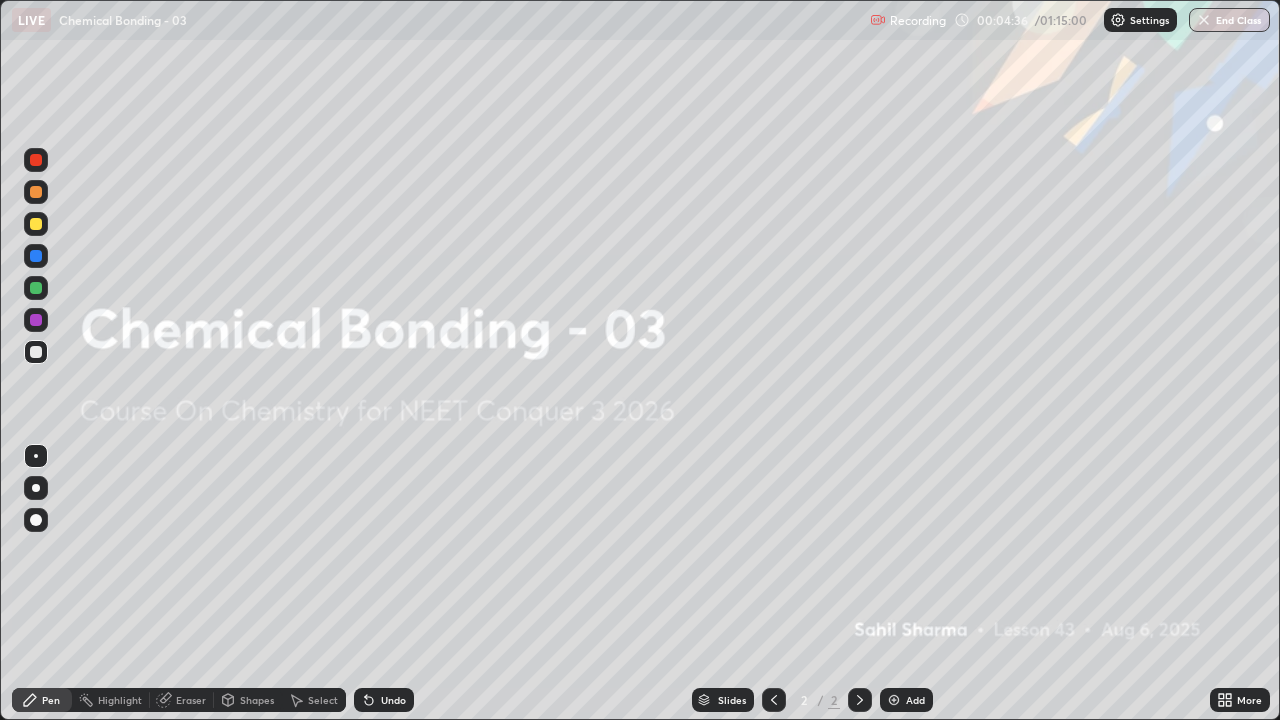 click on "Add" at bounding box center (915, 700) 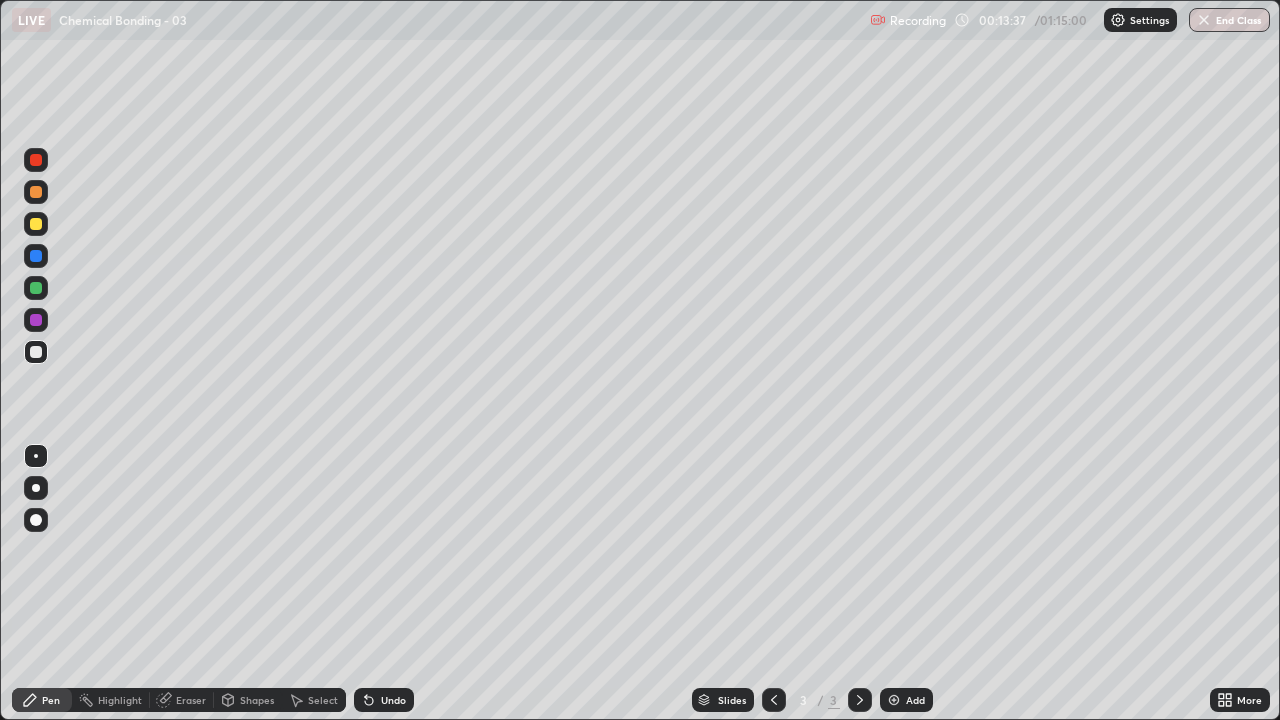 click at bounding box center (36, 352) 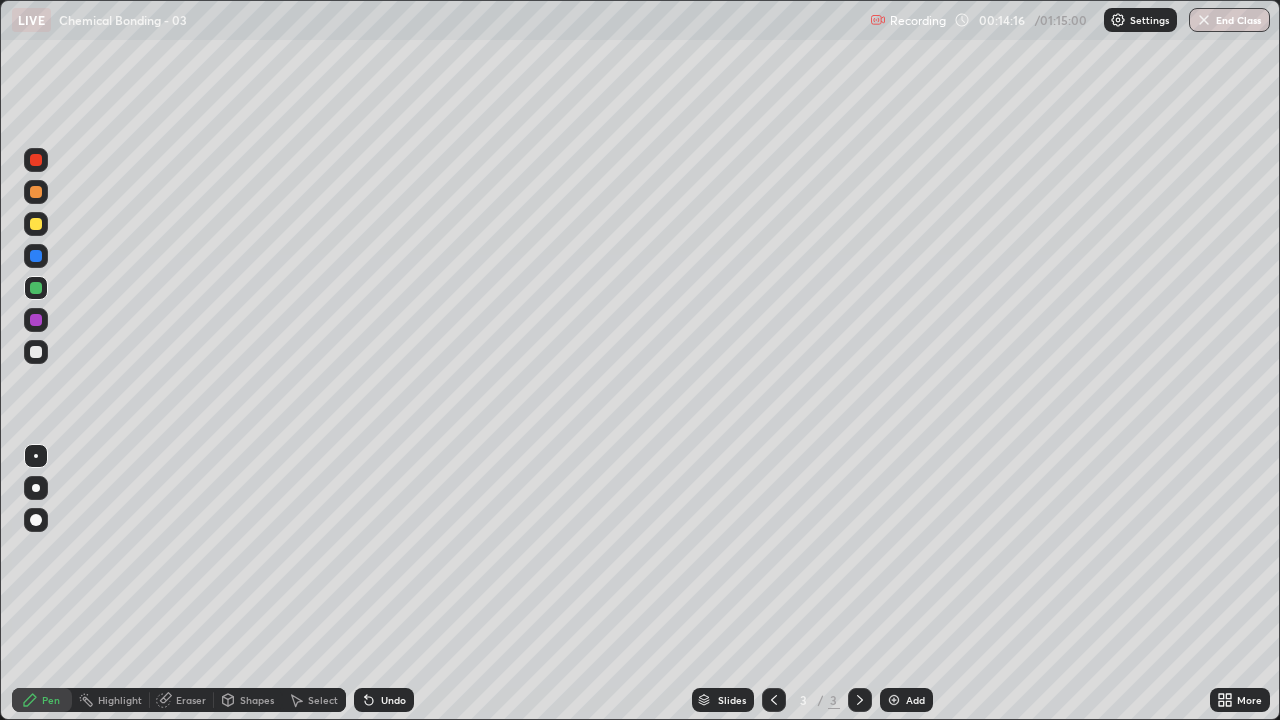 click at bounding box center (36, 224) 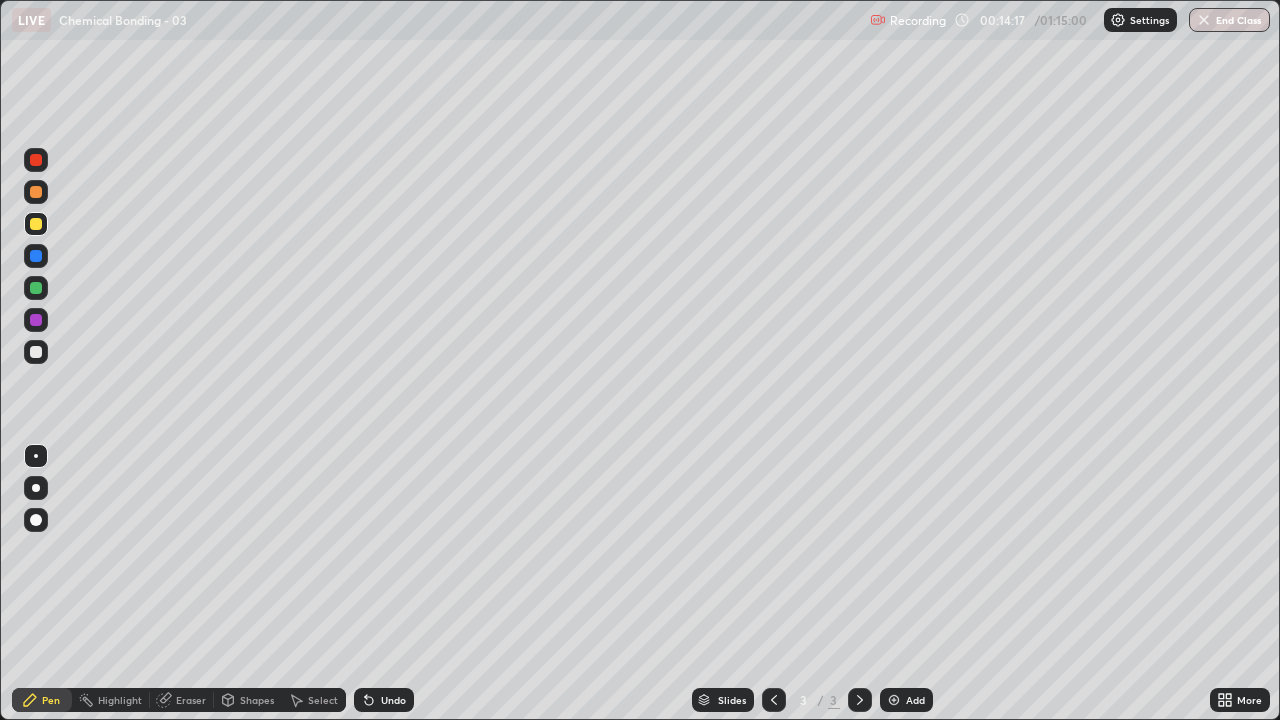 click at bounding box center (36, 520) 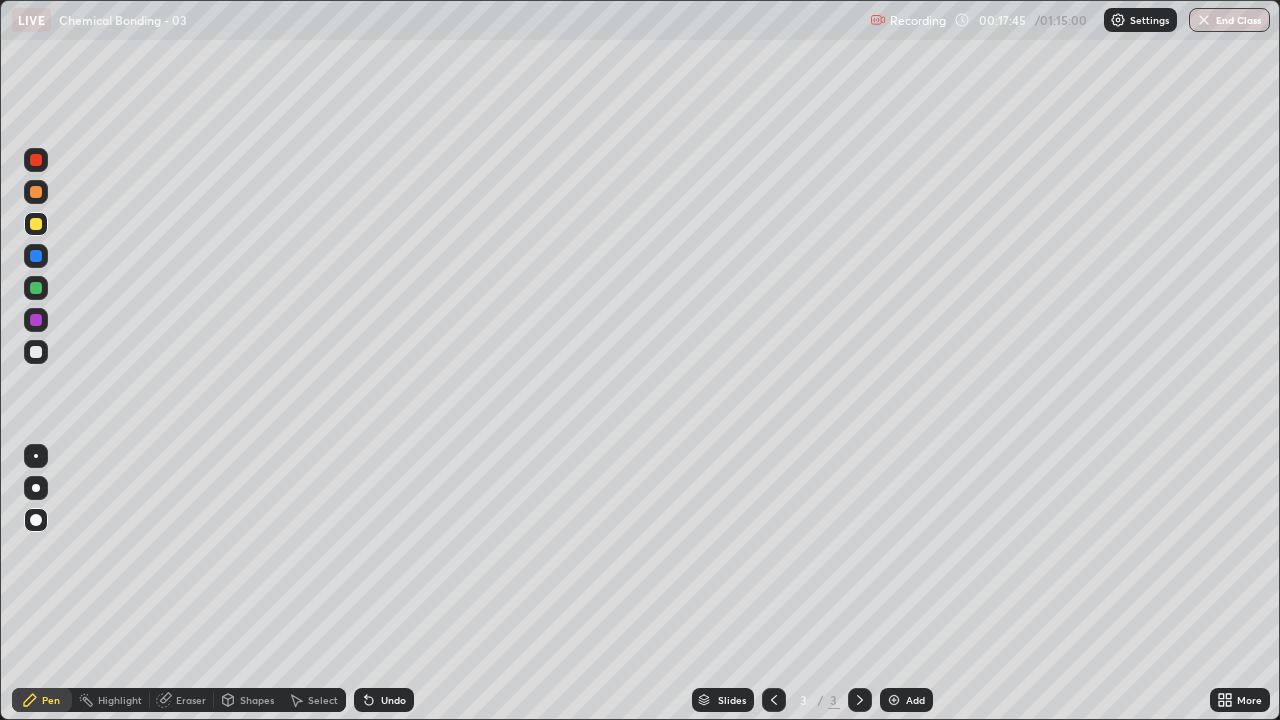 click at bounding box center [36, 352] 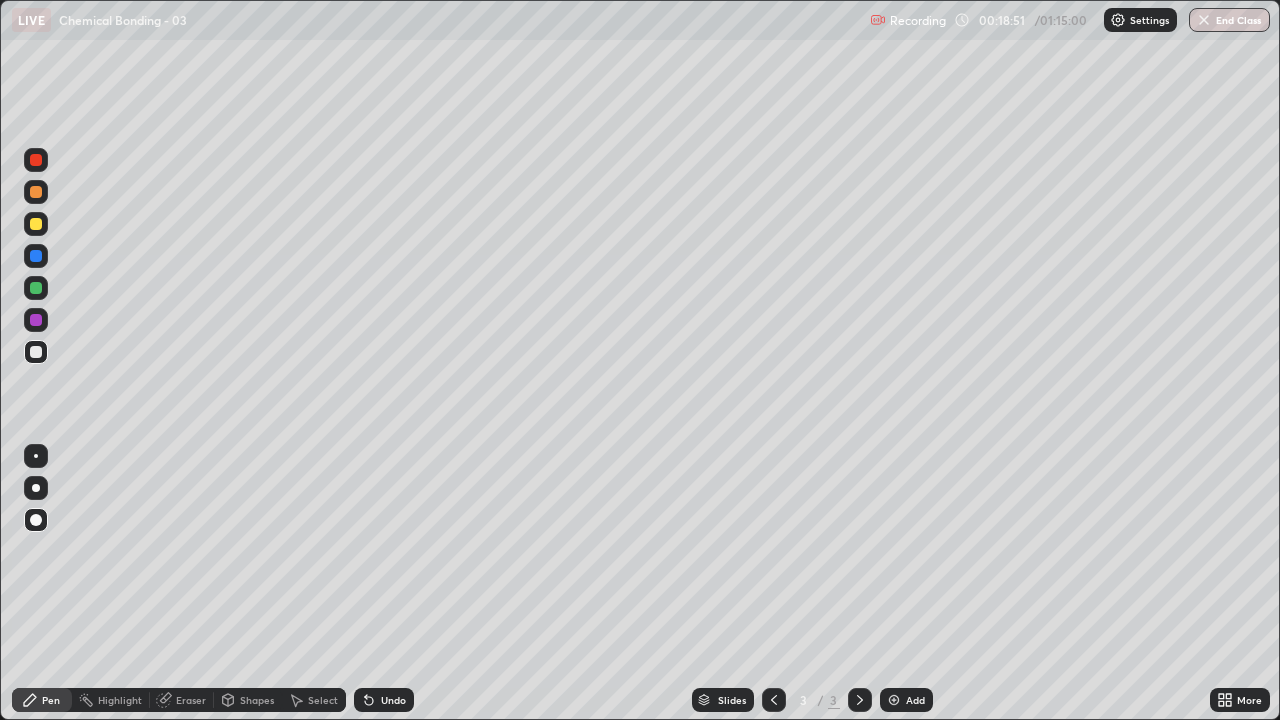 click on "Add" at bounding box center [915, 700] 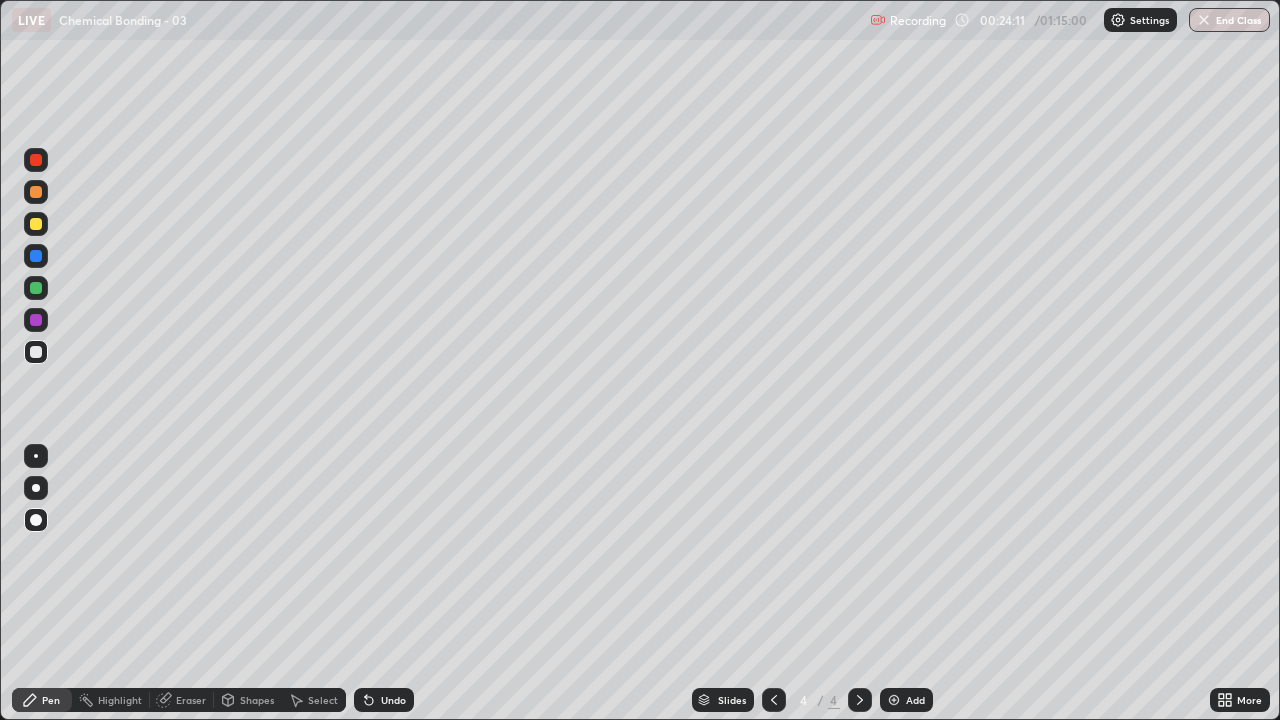 click at bounding box center (36, 224) 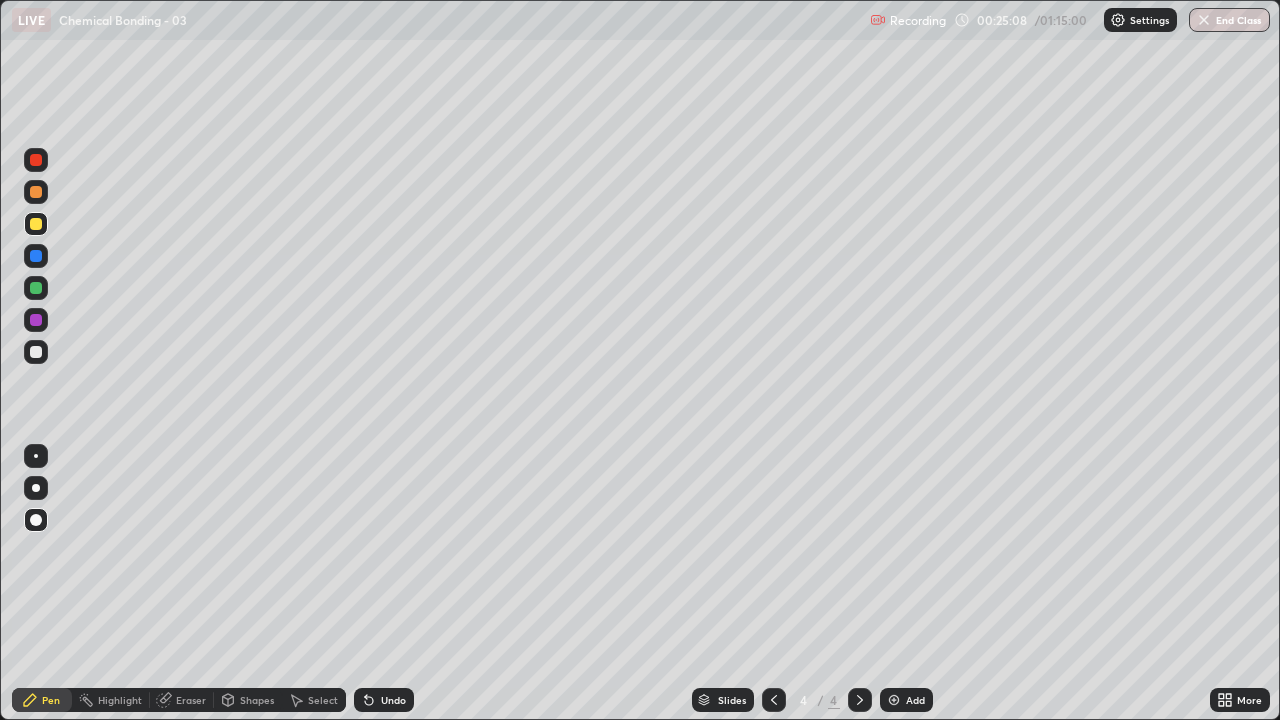 click at bounding box center [36, 352] 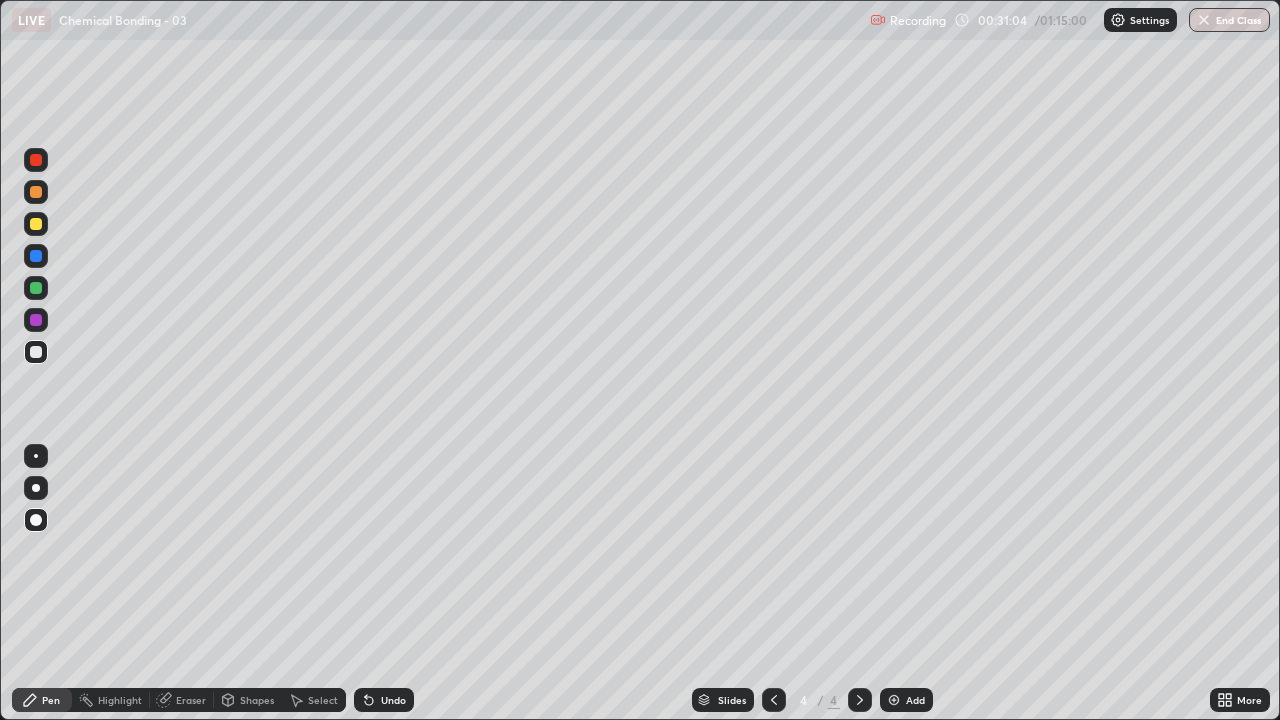 click on "Add" at bounding box center (915, 700) 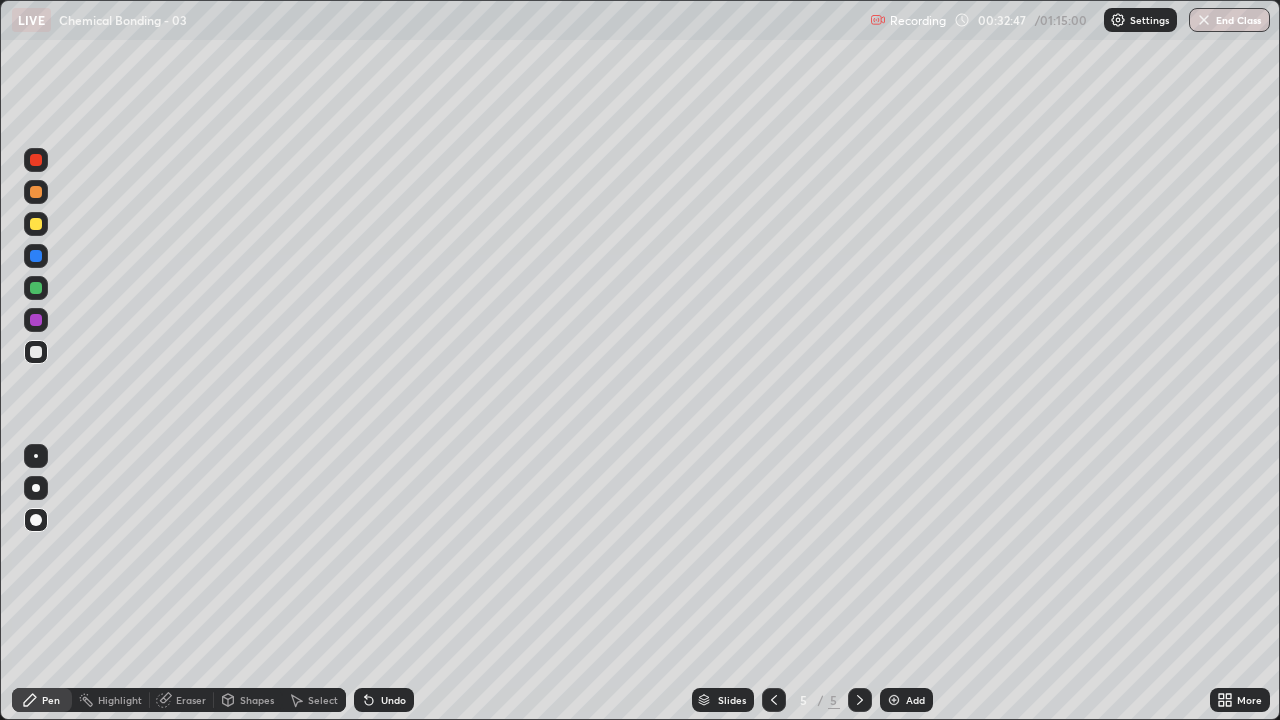 click at bounding box center (36, 224) 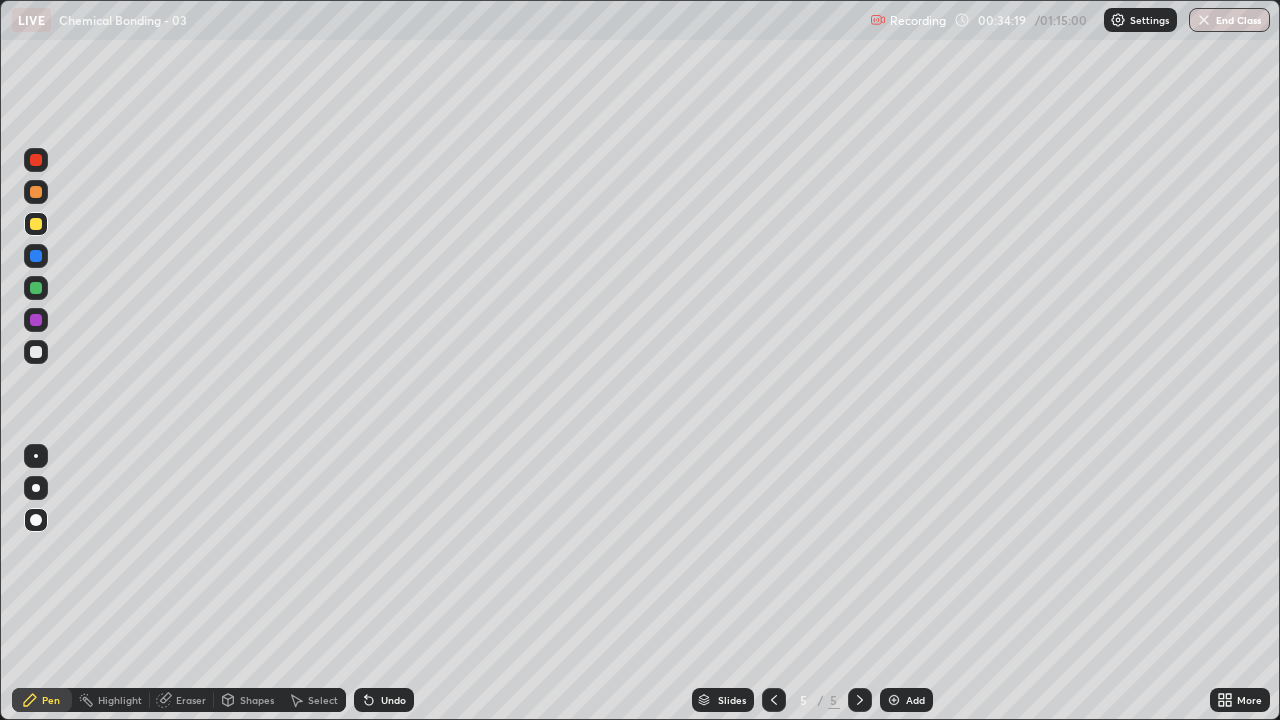 click at bounding box center (36, 352) 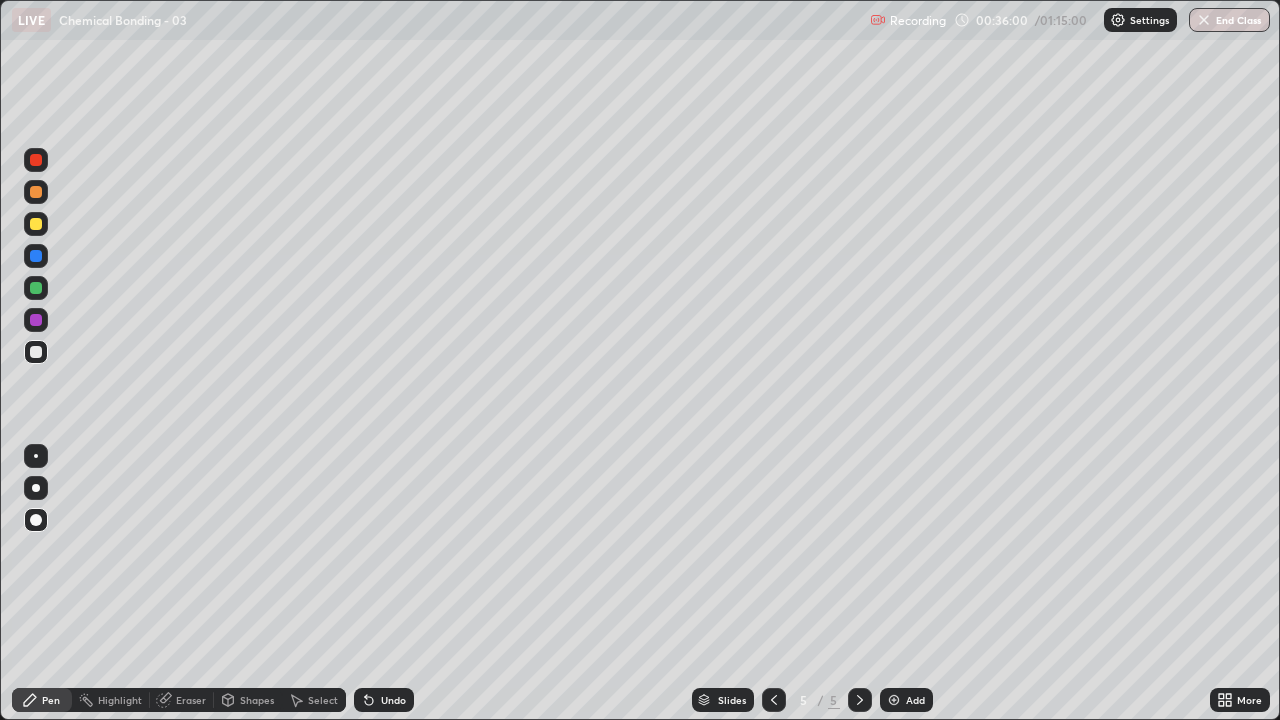 click on "Add" at bounding box center (906, 700) 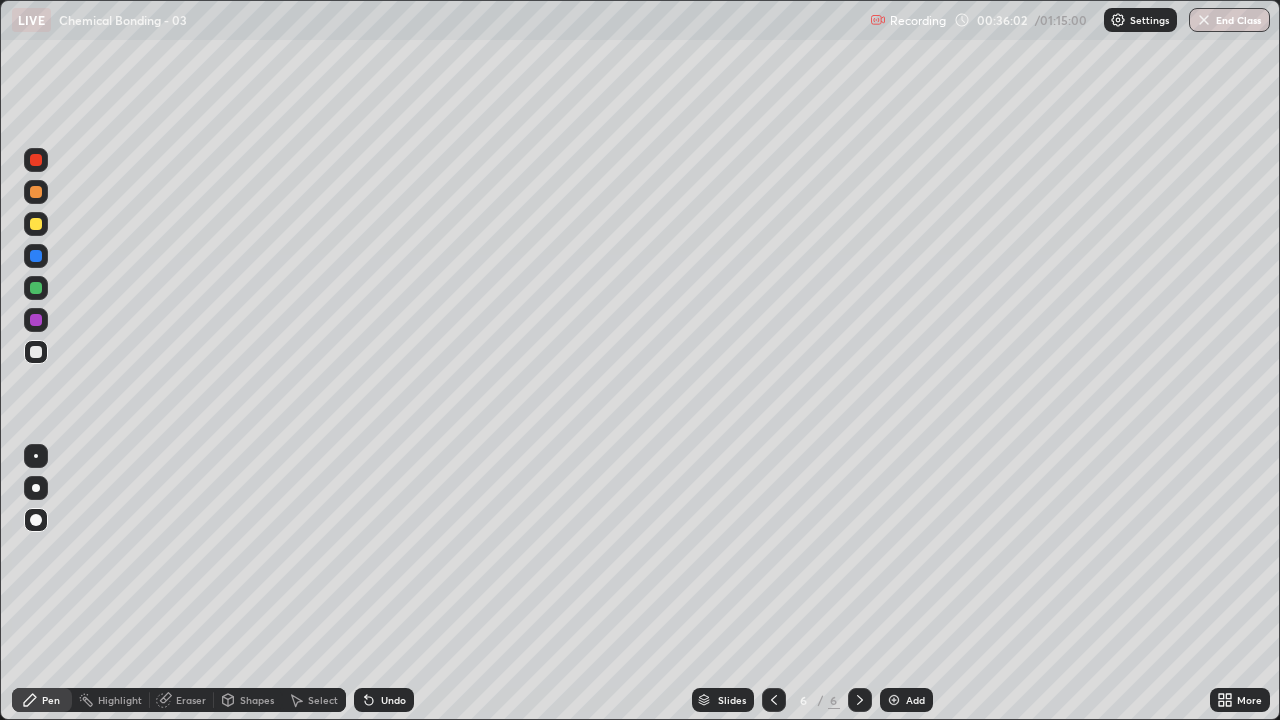 click at bounding box center (36, 224) 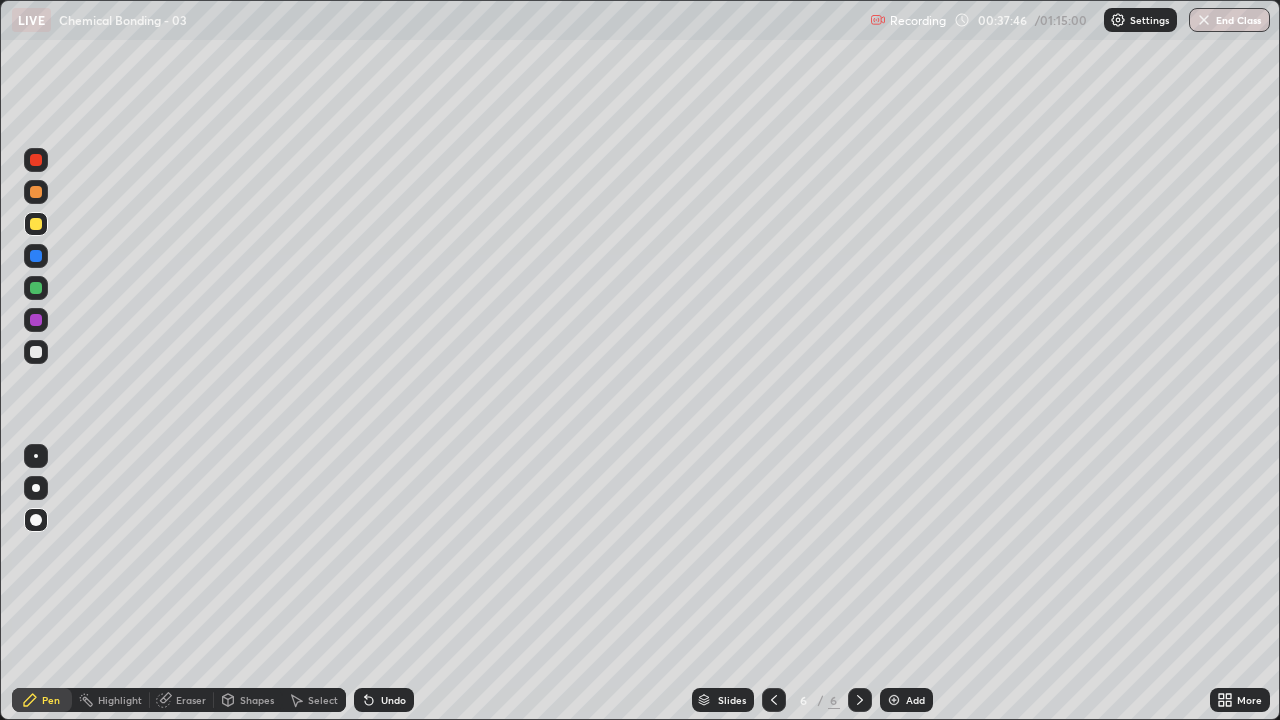 click at bounding box center (36, 288) 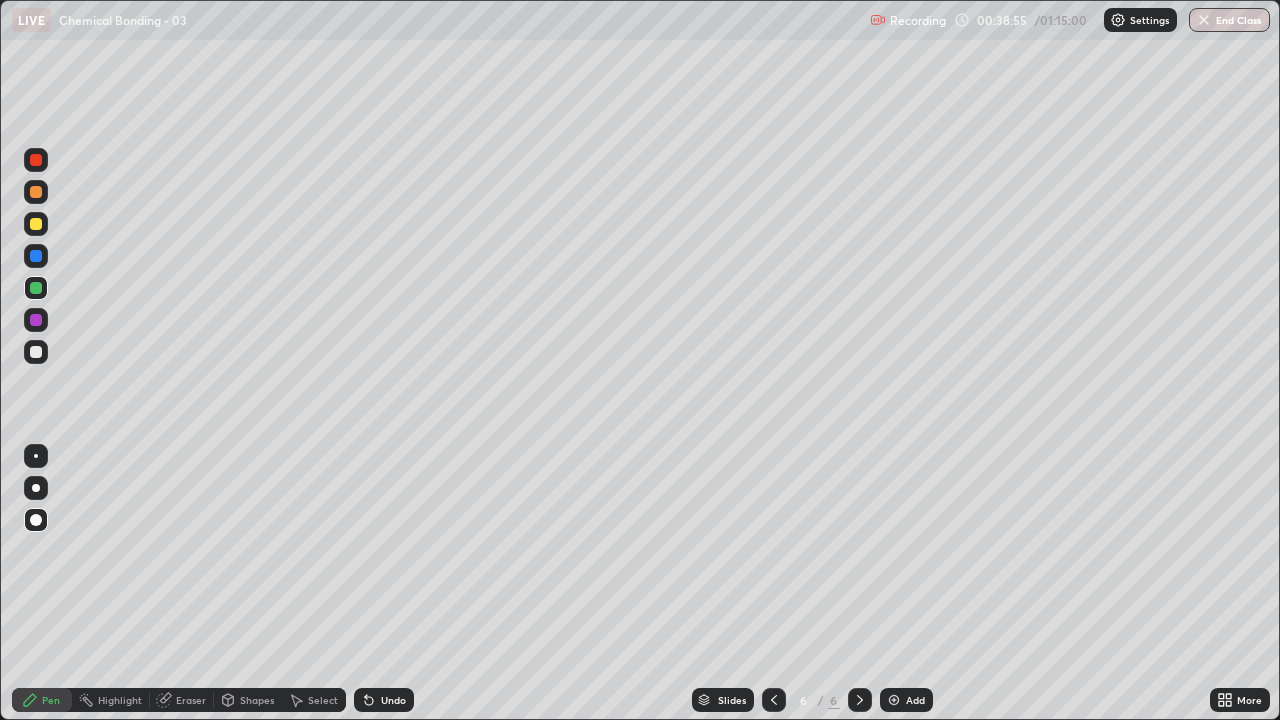 click on "Eraser" at bounding box center (191, 700) 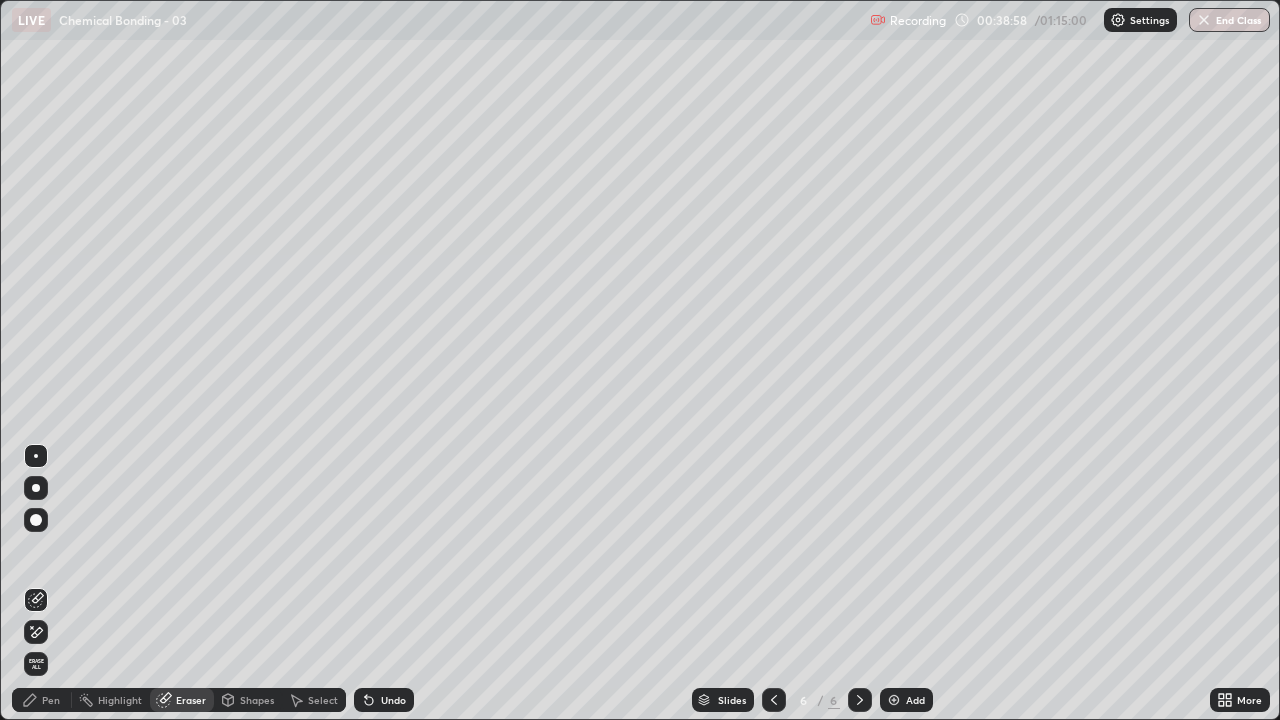 click on "Pen" at bounding box center (51, 700) 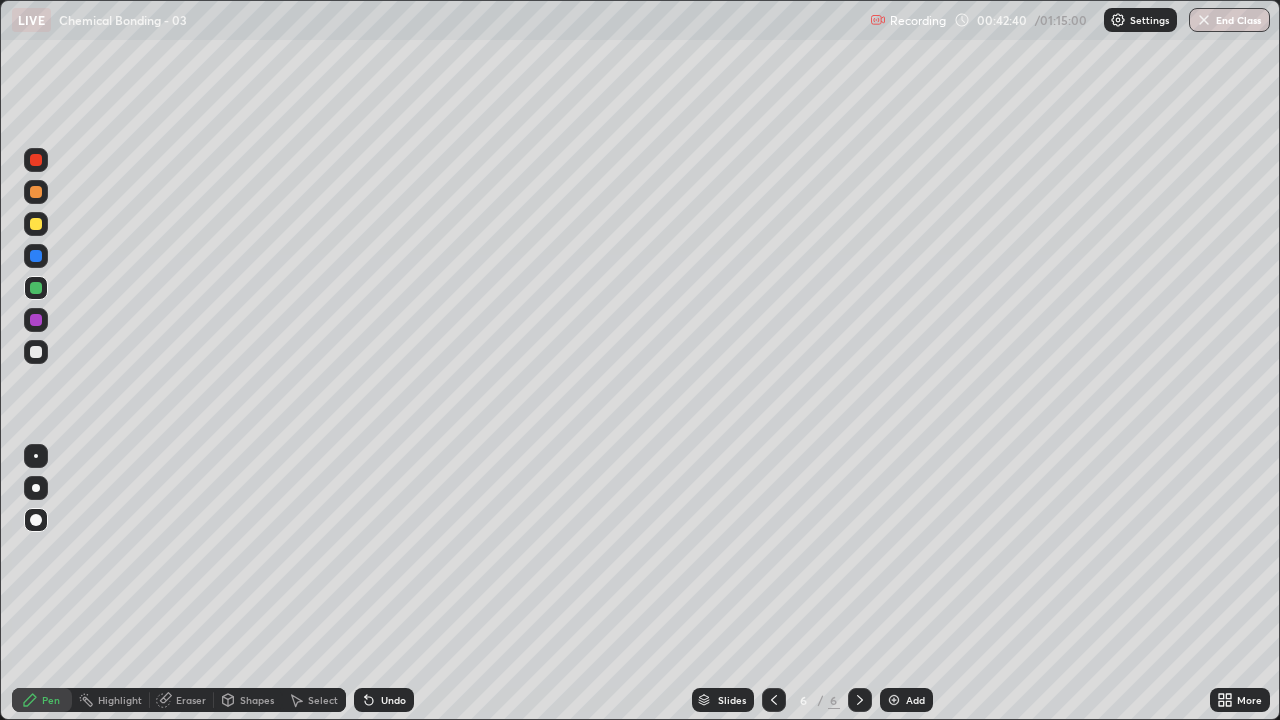 click on "Add" at bounding box center (915, 700) 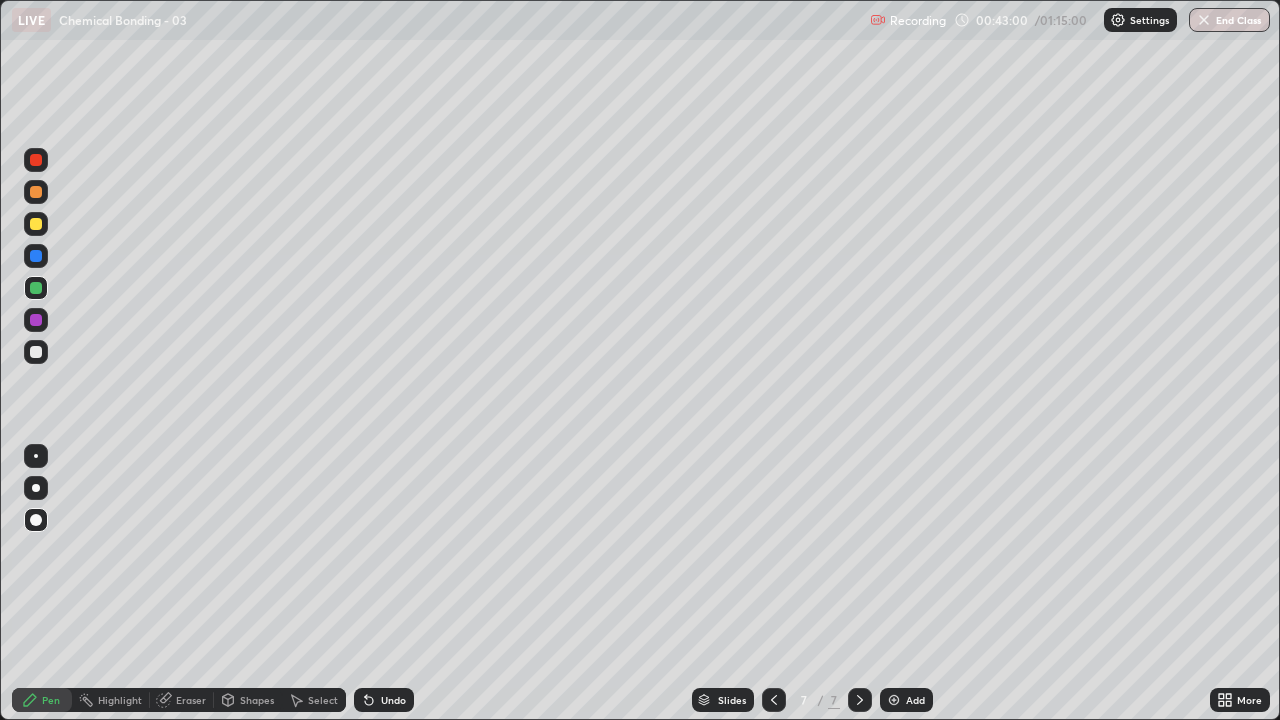click at bounding box center [36, 352] 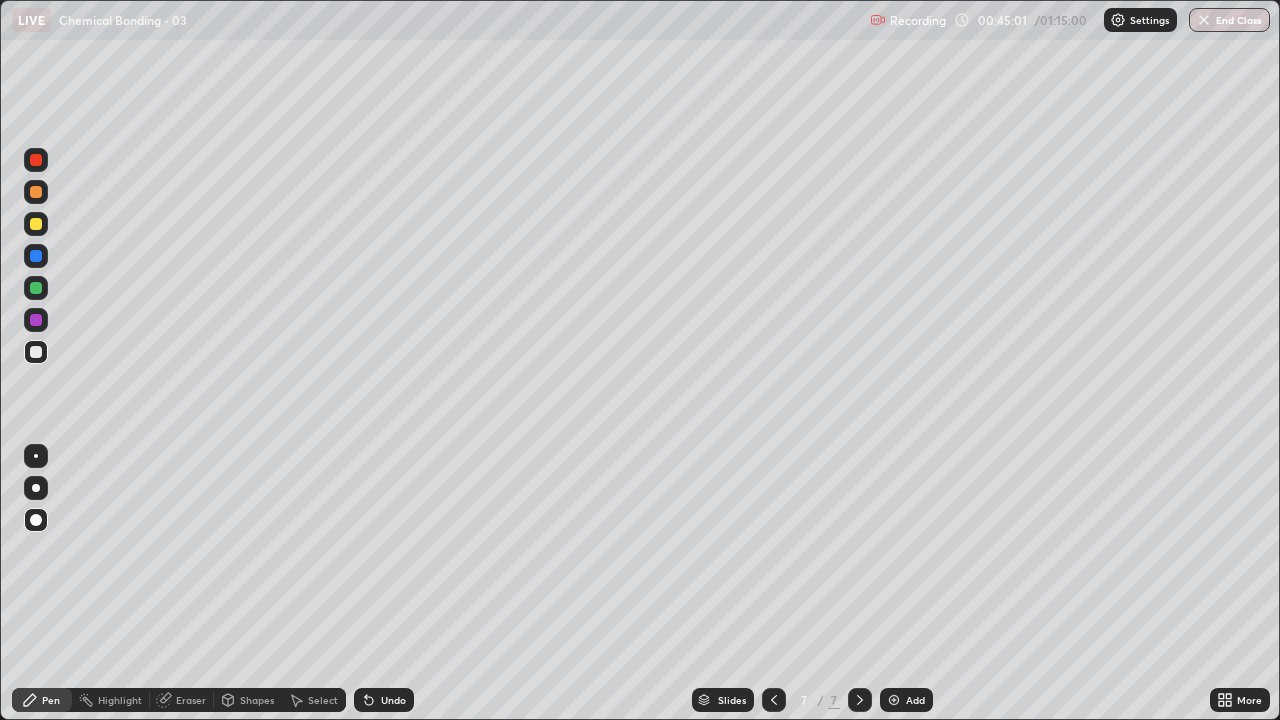 click on "Add" at bounding box center (906, 700) 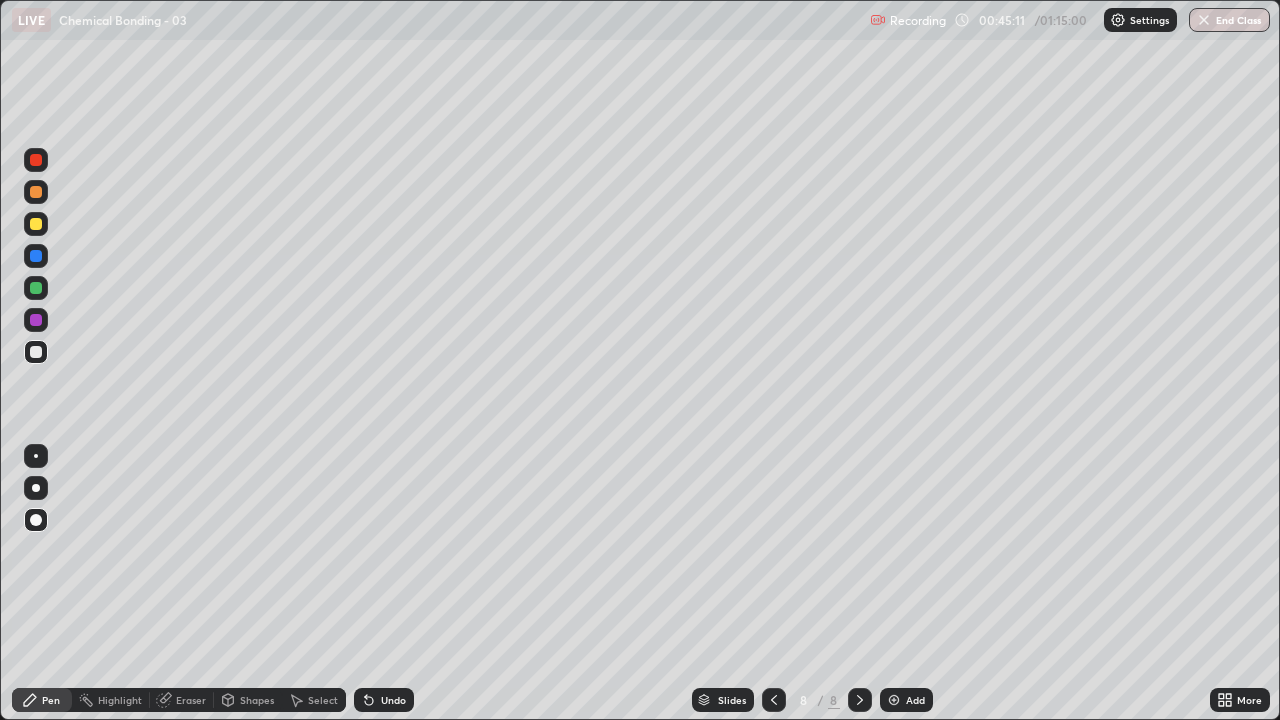 click at bounding box center [36, 352] 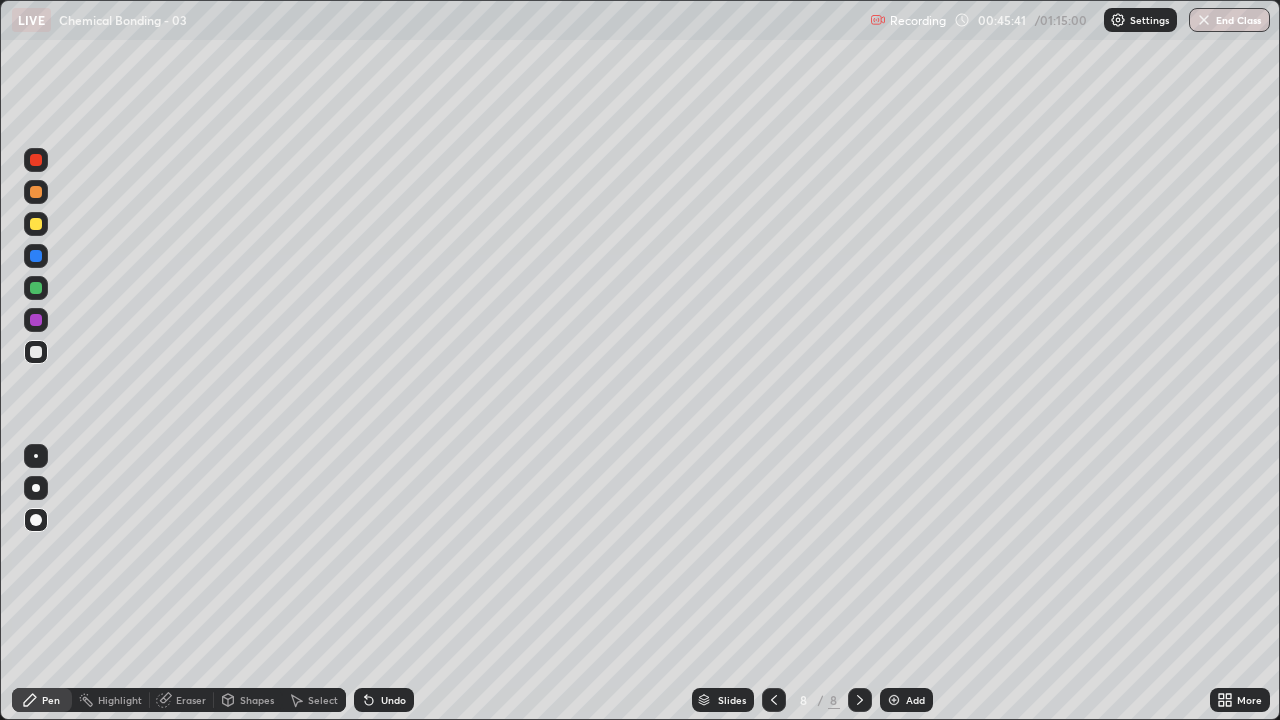 click at bounding box center [36, 288] 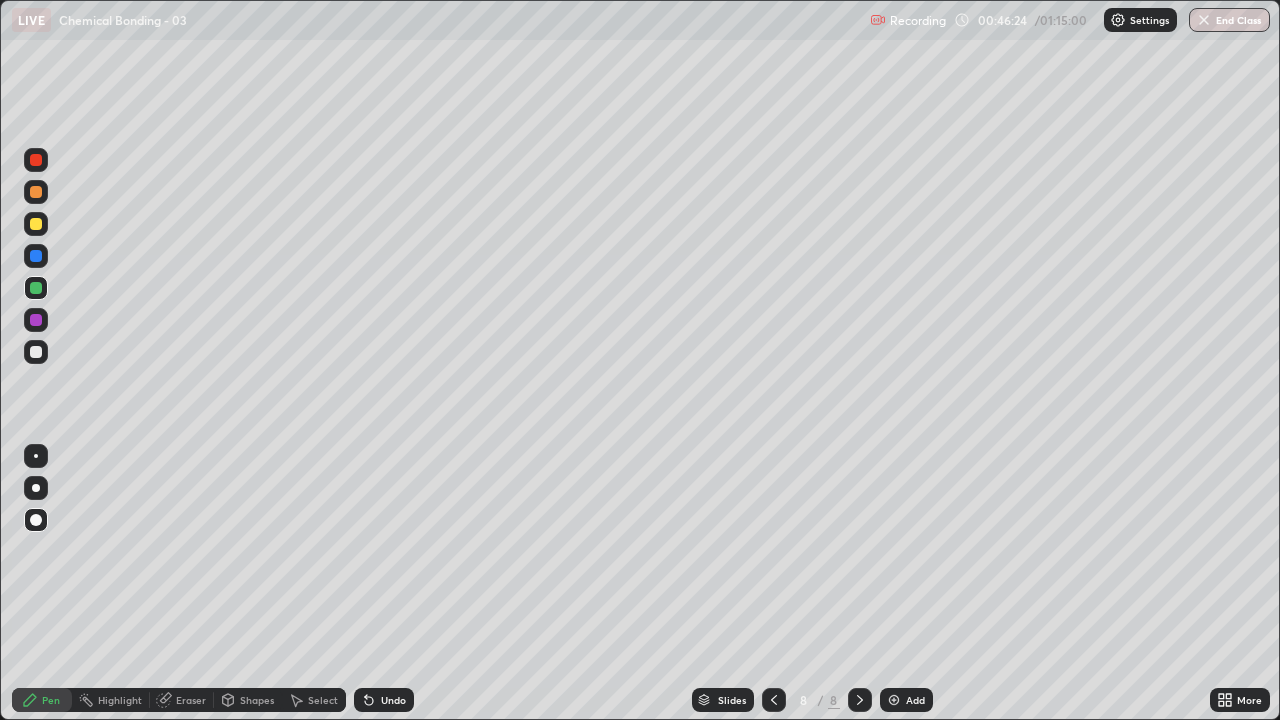 click at bounding box center (36, 352) 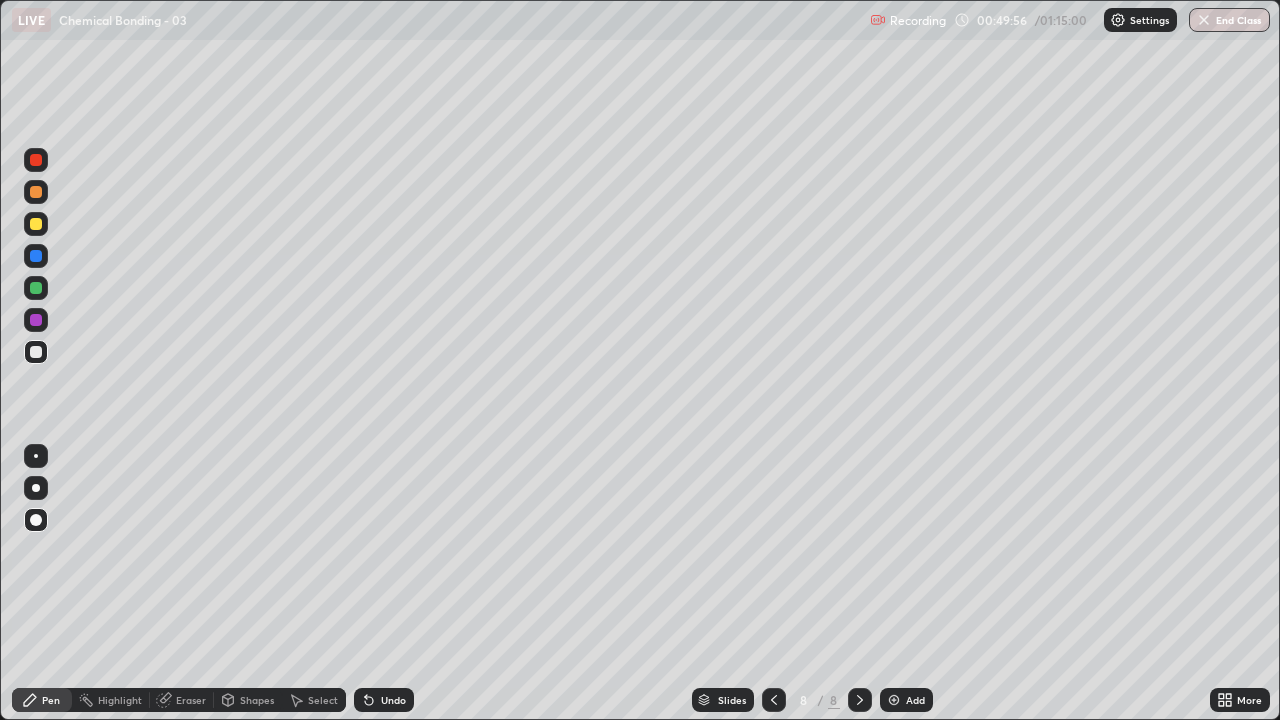 click on "Add" at bounding box center [915, 700] 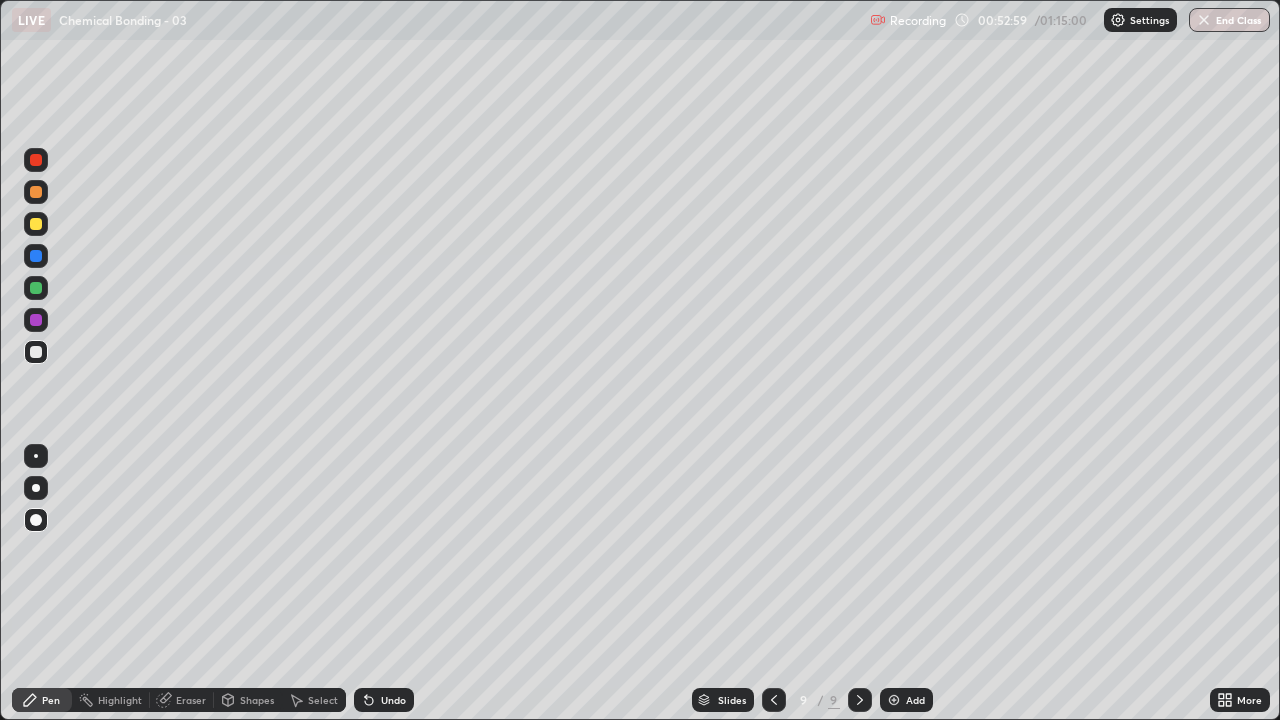 click at bounding box center [36, 288] 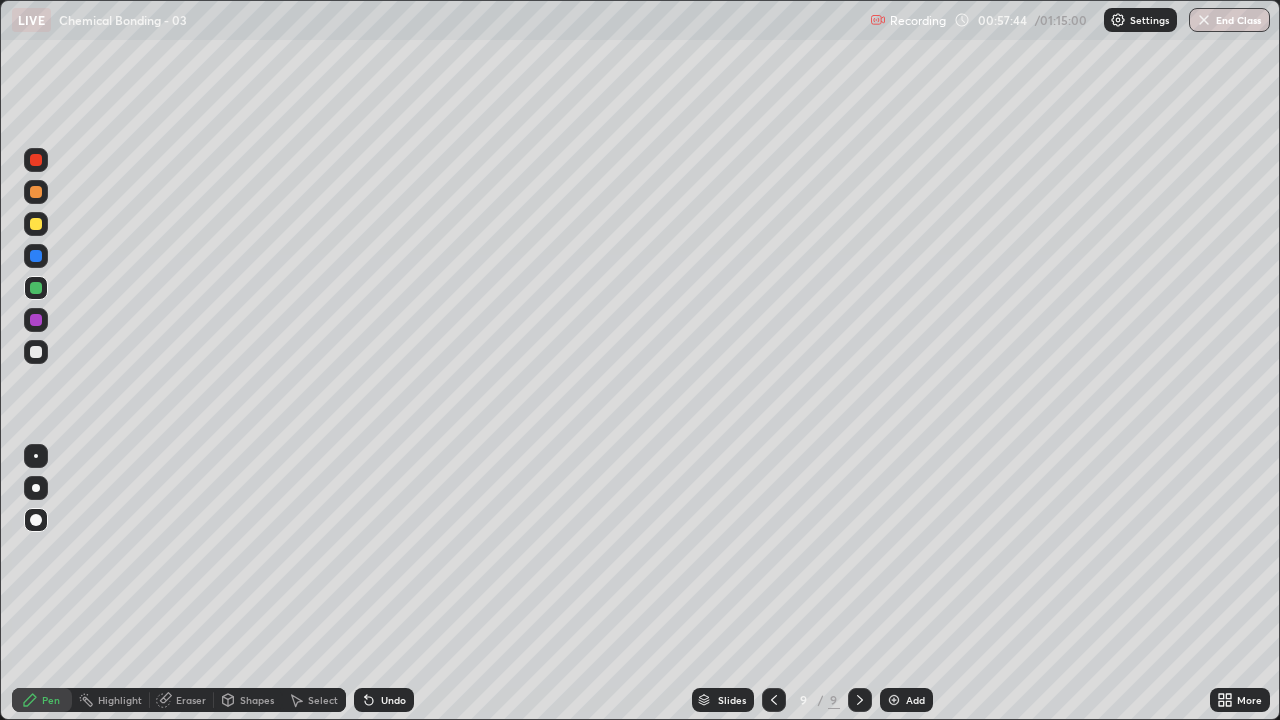 click on "Add" at bounding box center (906, 700) 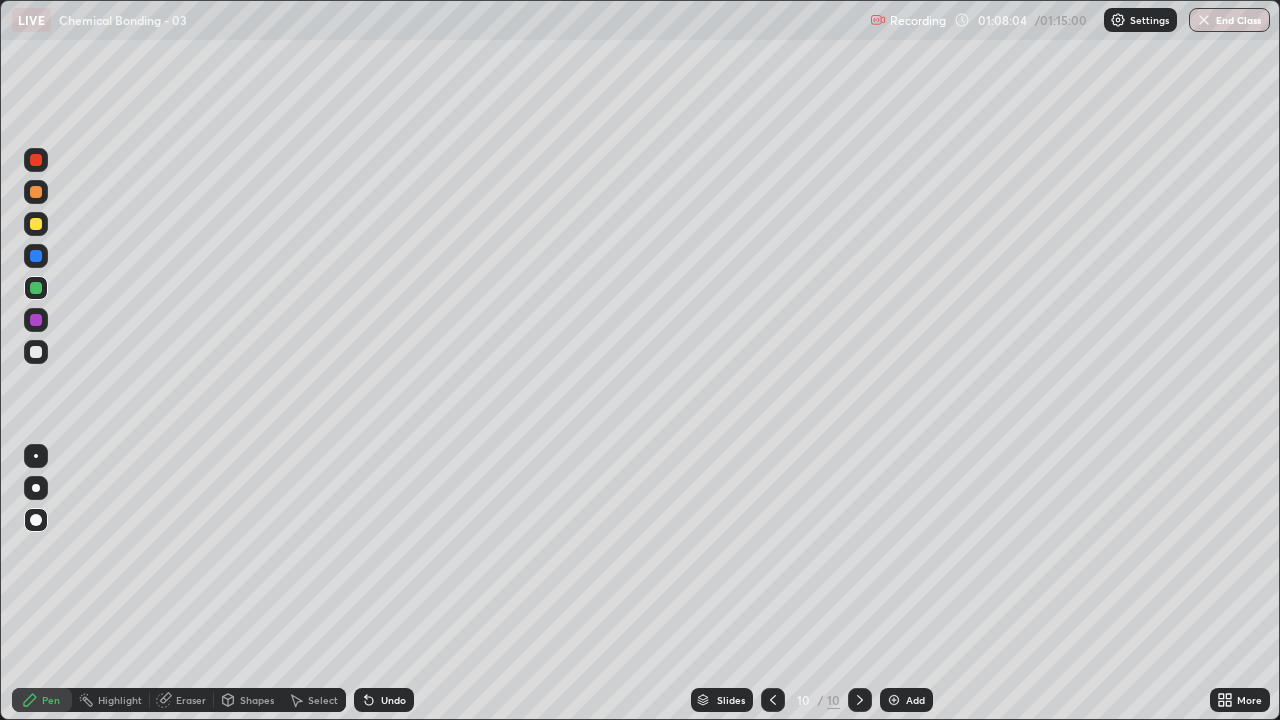 click on "Add" at bounding box center [915, 700] 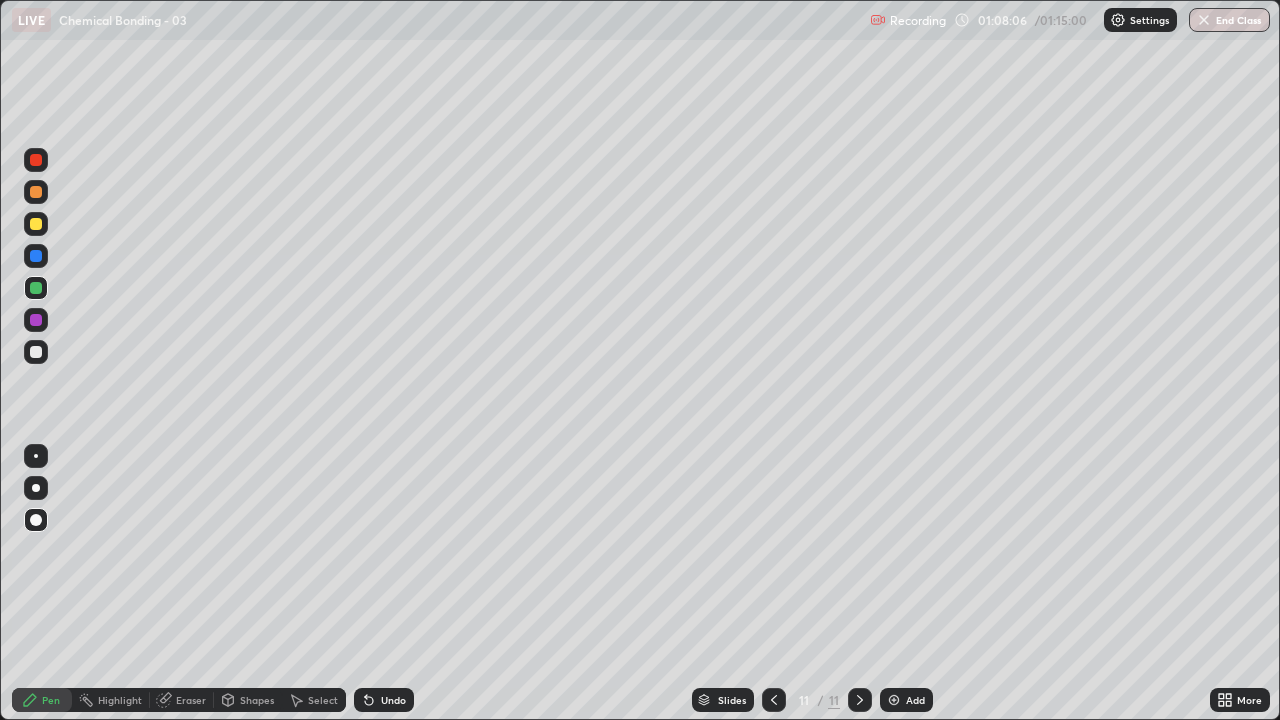 click at bounding box center (36, 352) 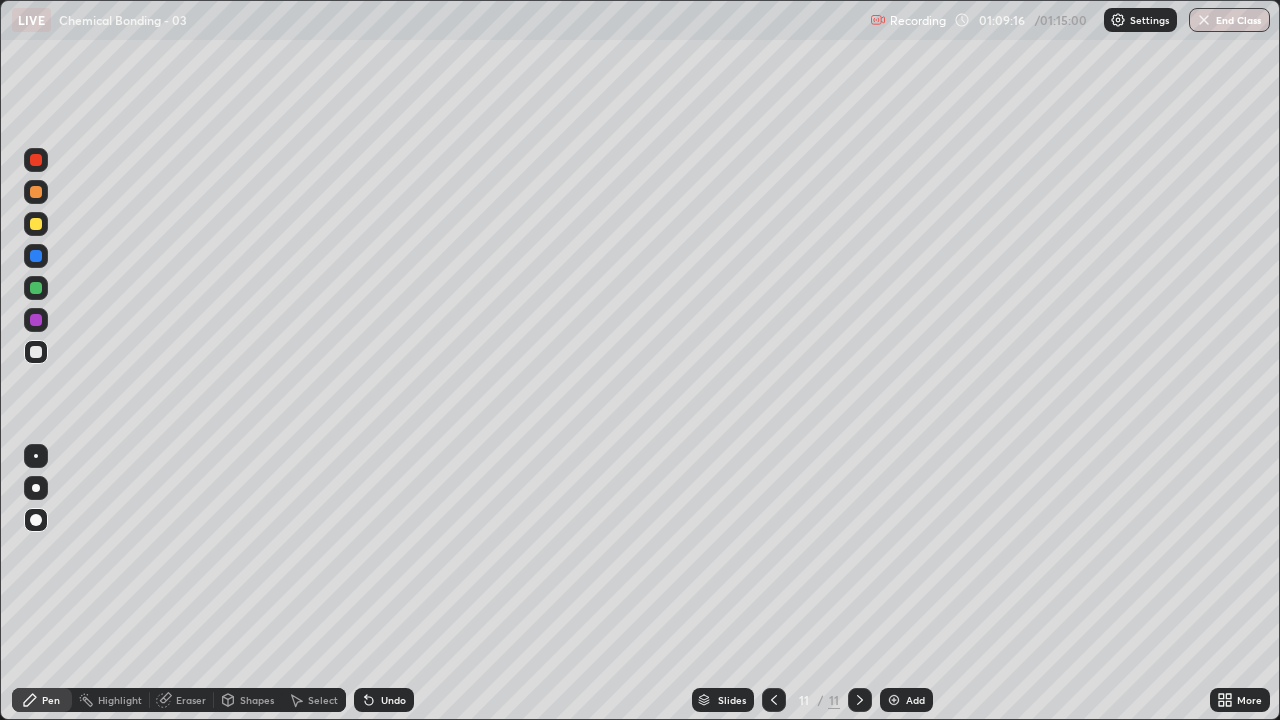 click at bounding box center (36, 224) 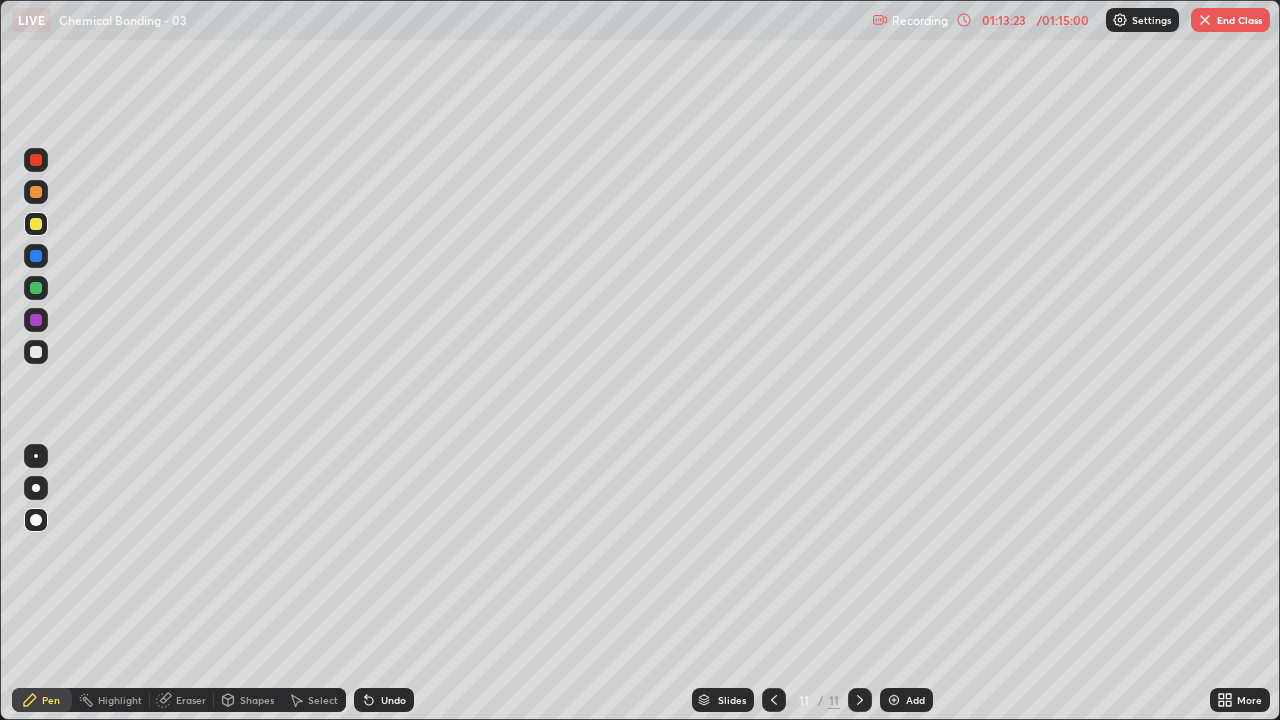 click on "End Class" at bounding box center (1230, 20) 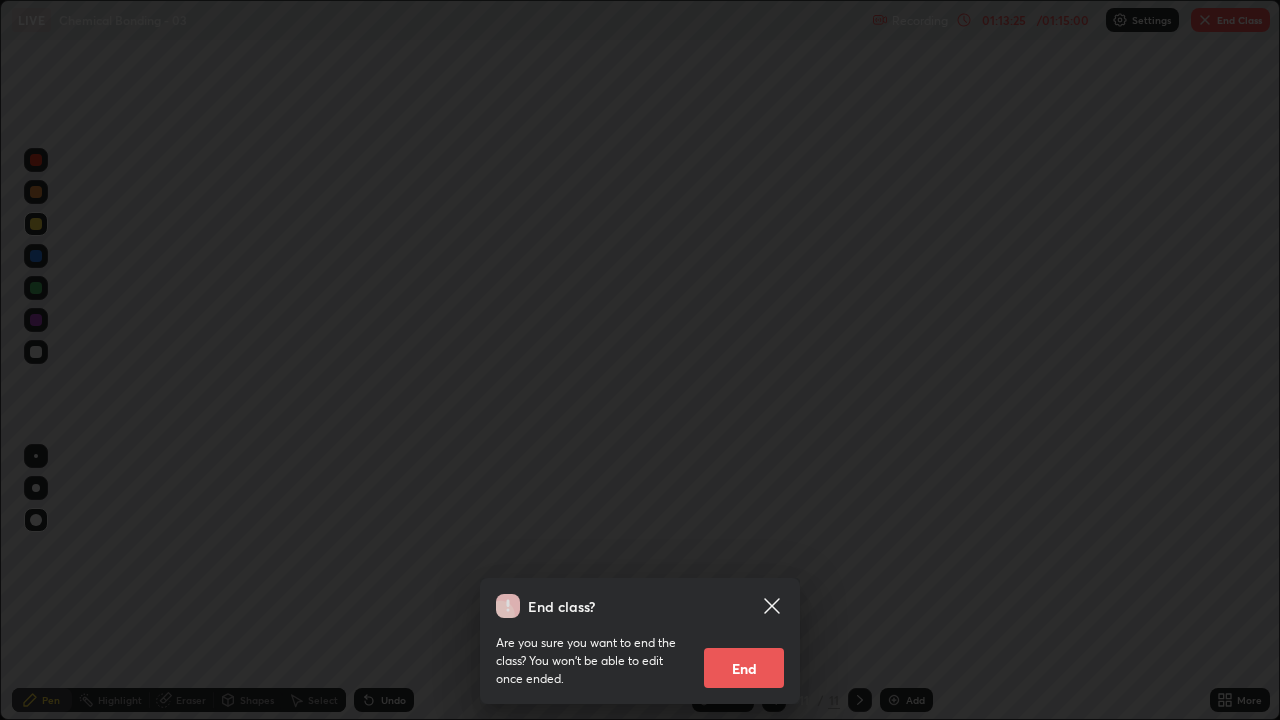 click on "End" at bounding box center [744, 668] 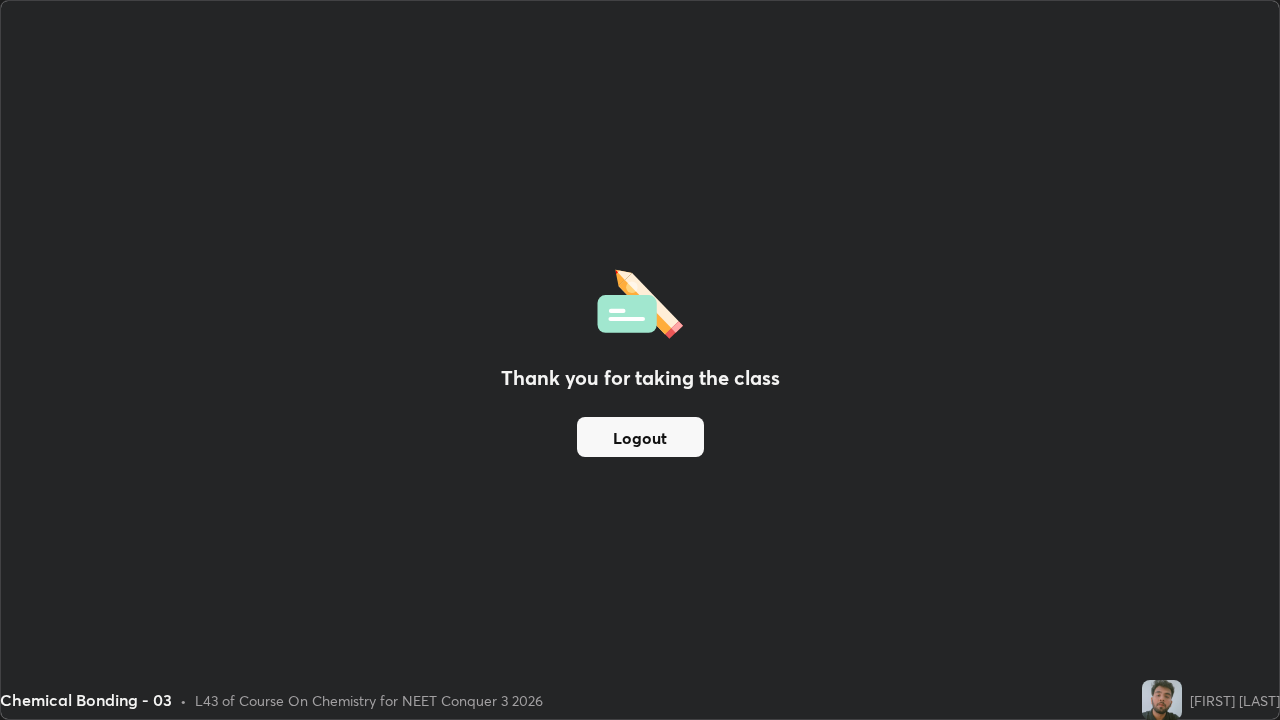 click on "Logout" at bounding box center [640, 437] 